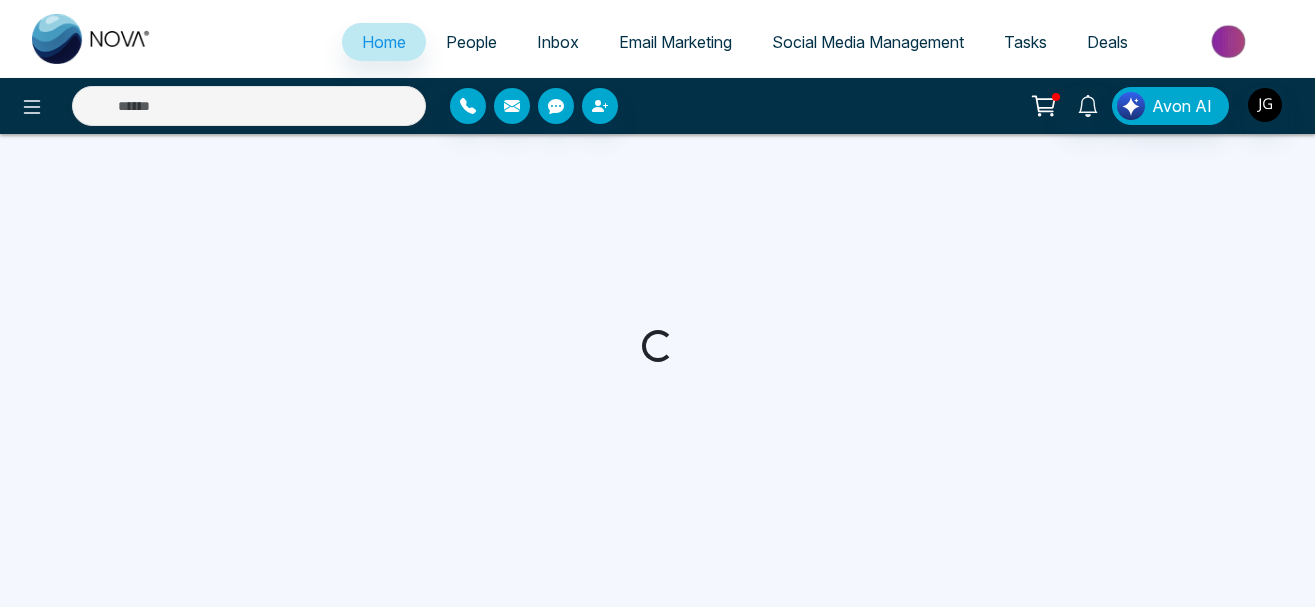 scroll, scrollTop: 0, scrollLeft: 0, axis: both 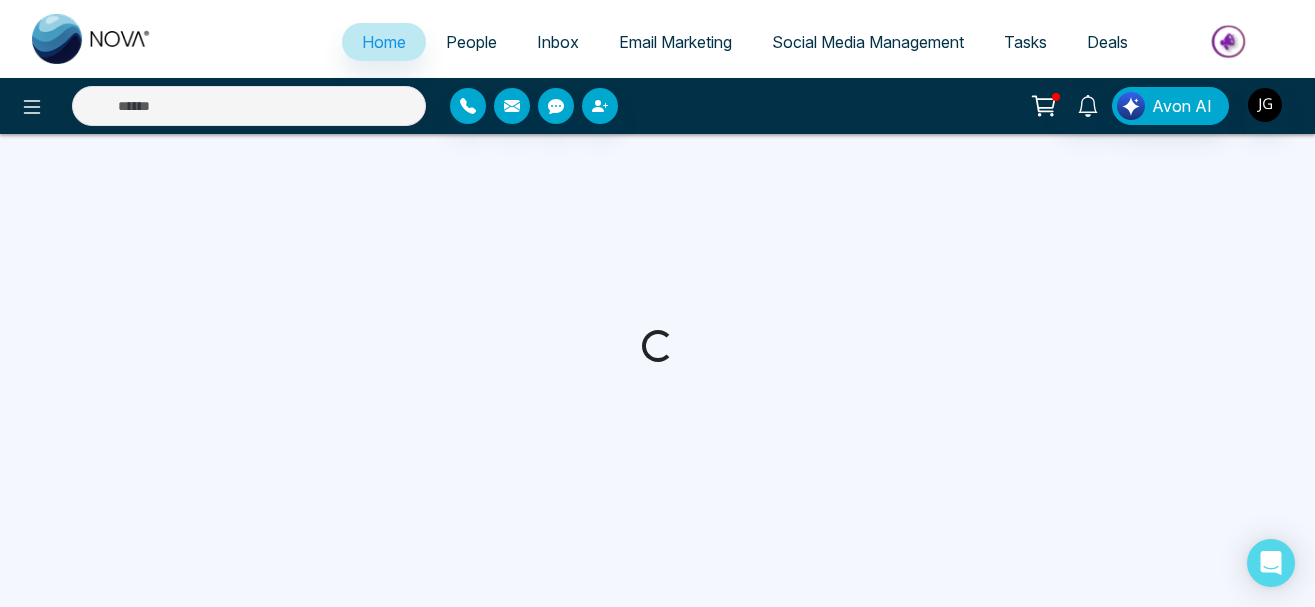 select on "*" 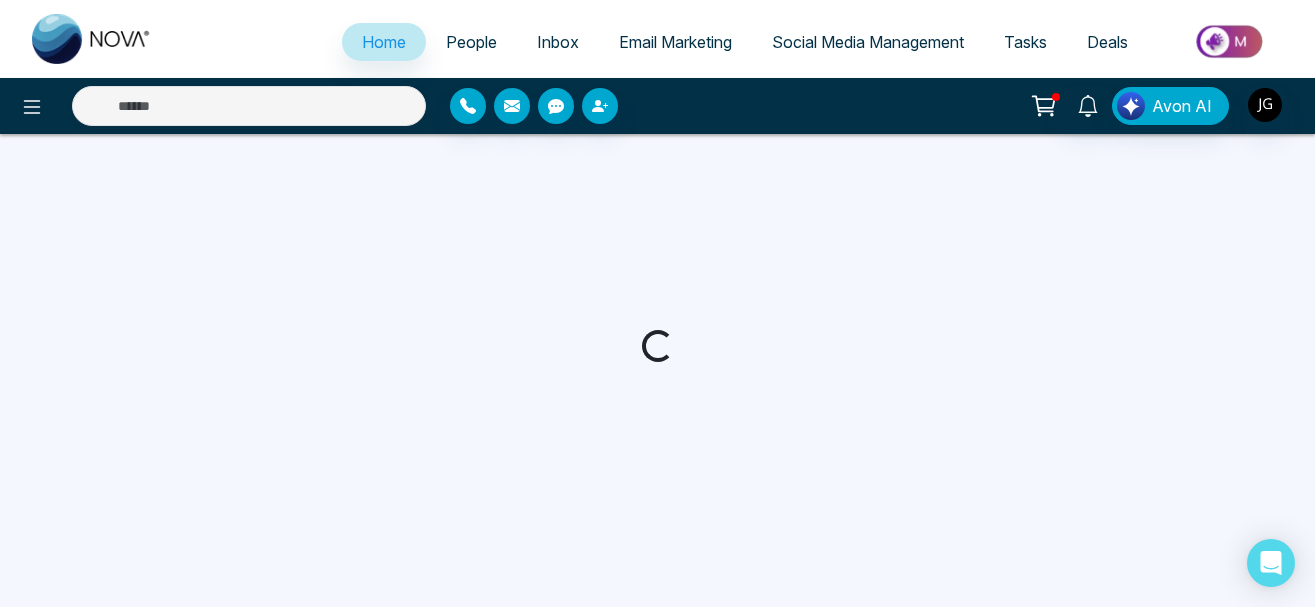 select on "*" 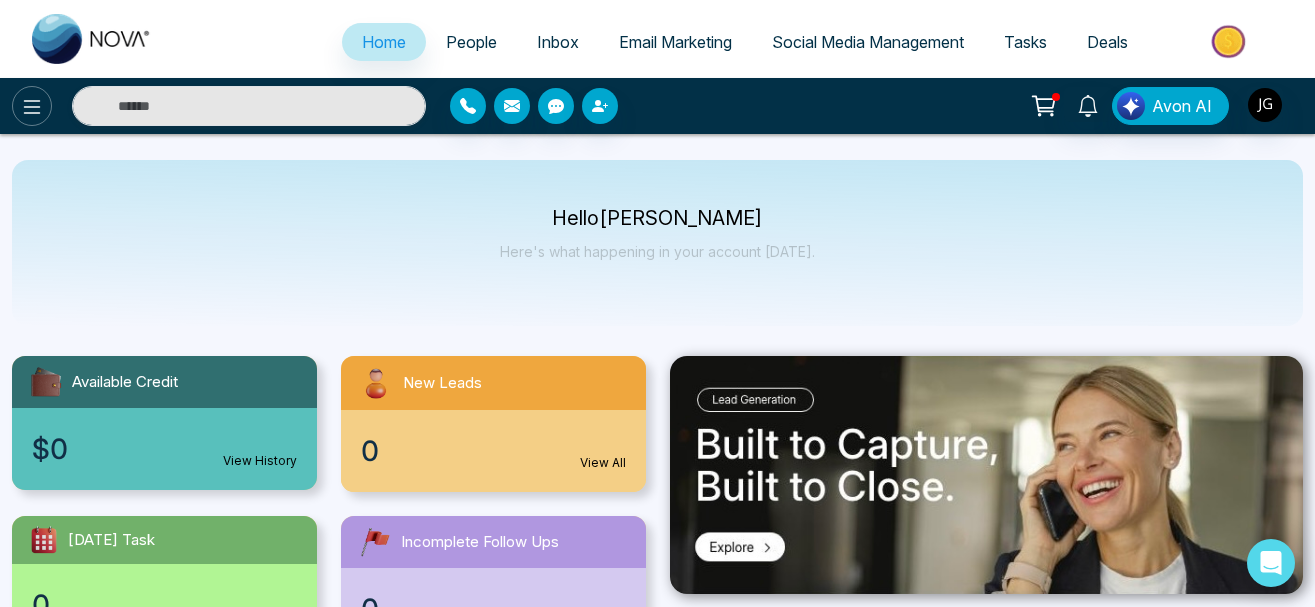 click 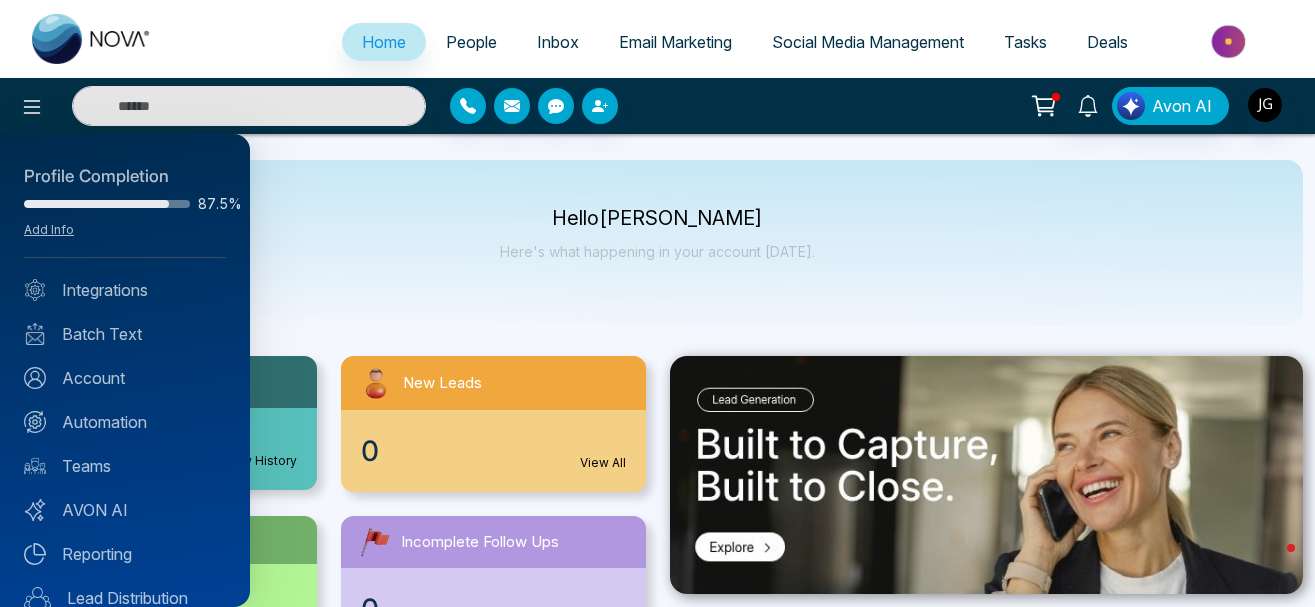 scroll, scrollTop: 203, scrollLeft: 0, axis: vertical 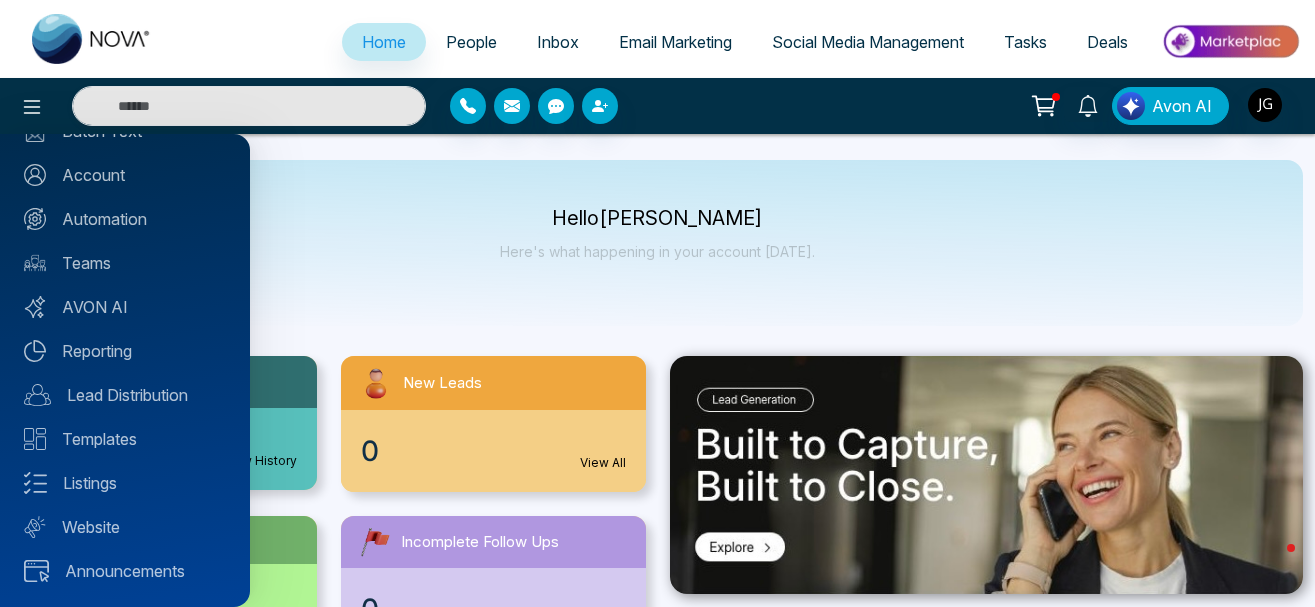 click on "Profile Completion 87.5% Add Info Integrations Batch Text Account Automation Teams AVON AI Reporting Lead Distribution Templates Listings Website Announcements" at bounding box center (125, 370) 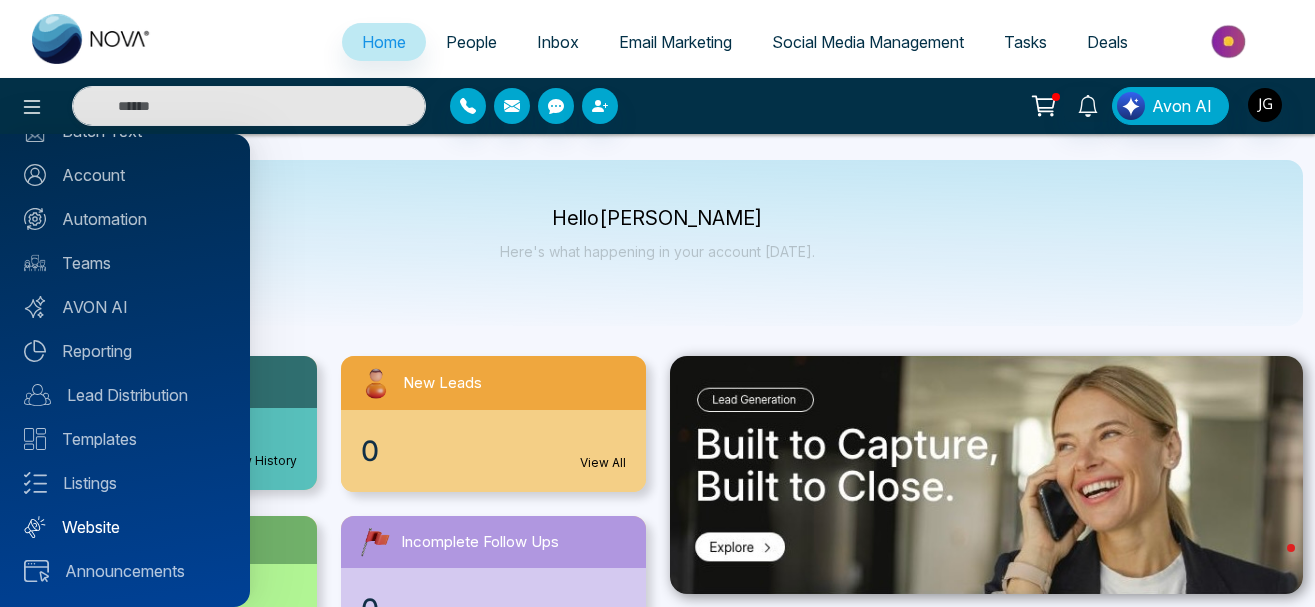 click on "Website" at bounding box center [125, 527] 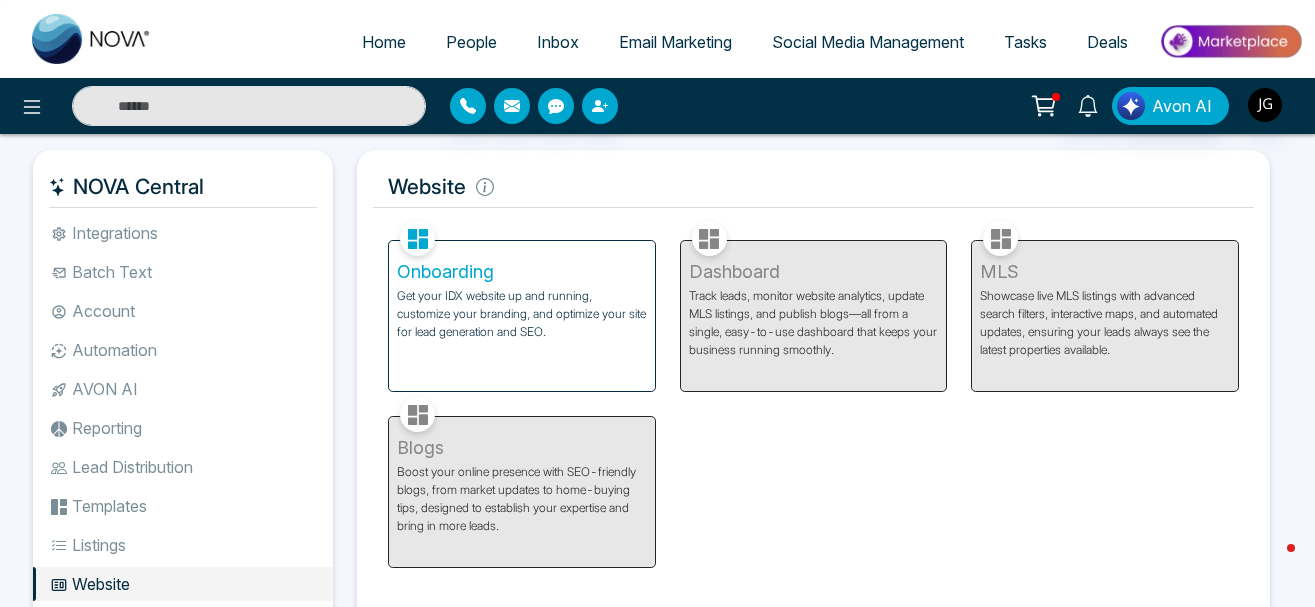click on "Onboarding" at bounding box center (522, 272) 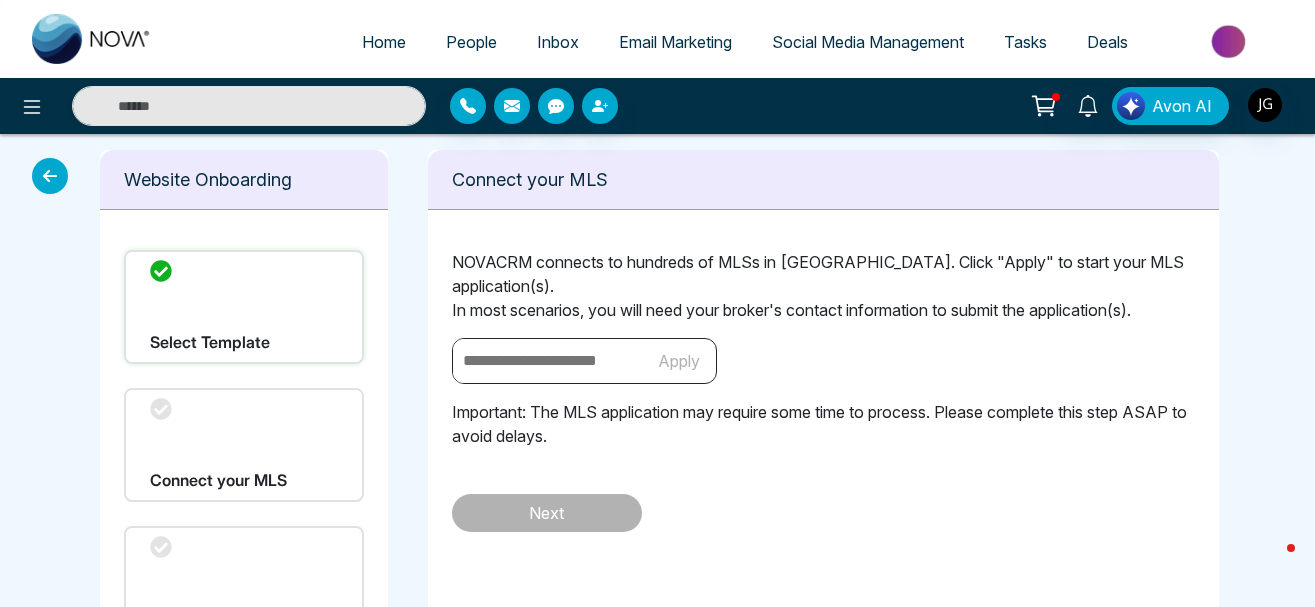 click on "Select Template" at bounding box center [244, 307] 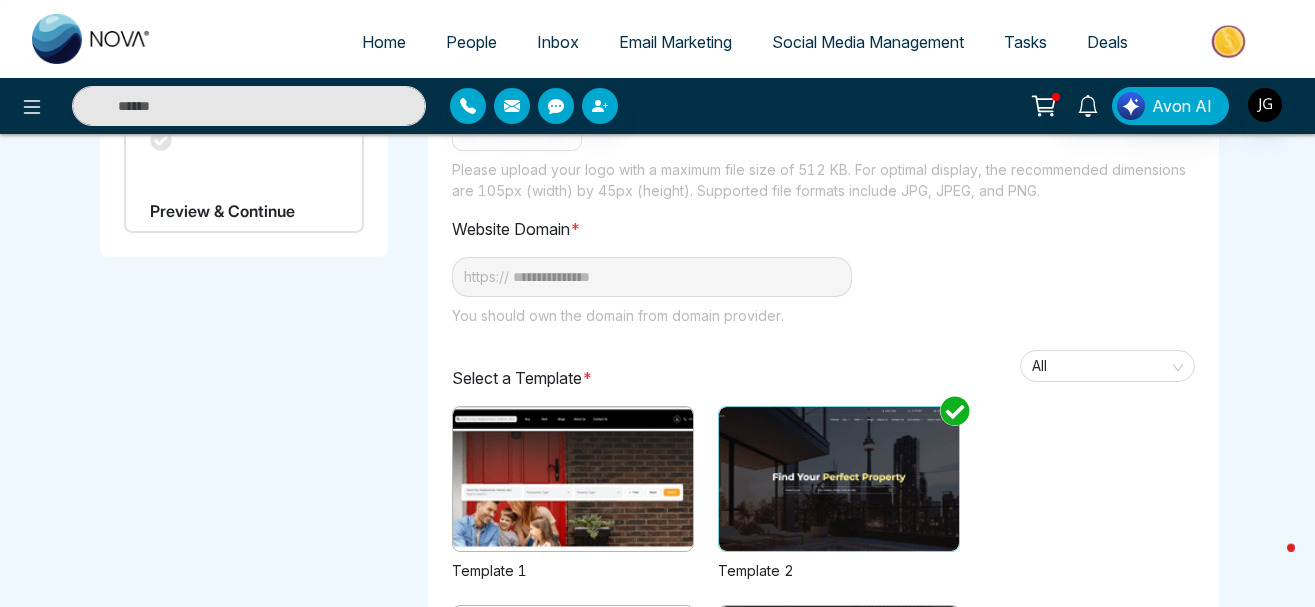 scroll, scrollTop: 408, scrollLeft: 0, axis: vertical 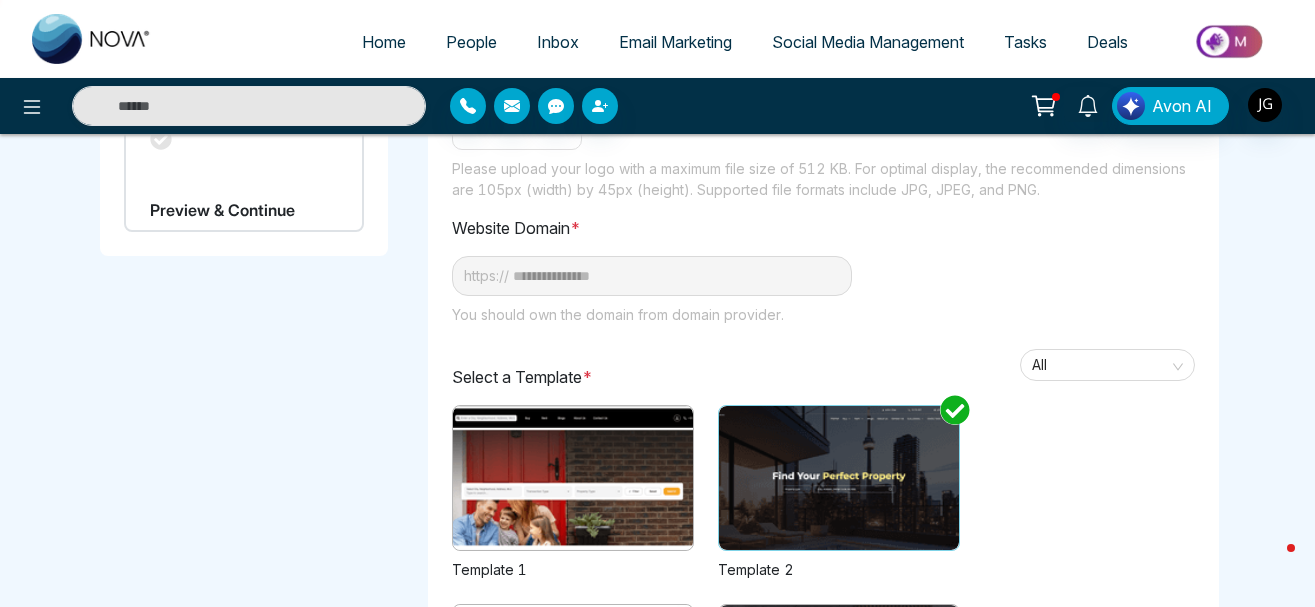 click on "**********" at bounding box center [652, 276] 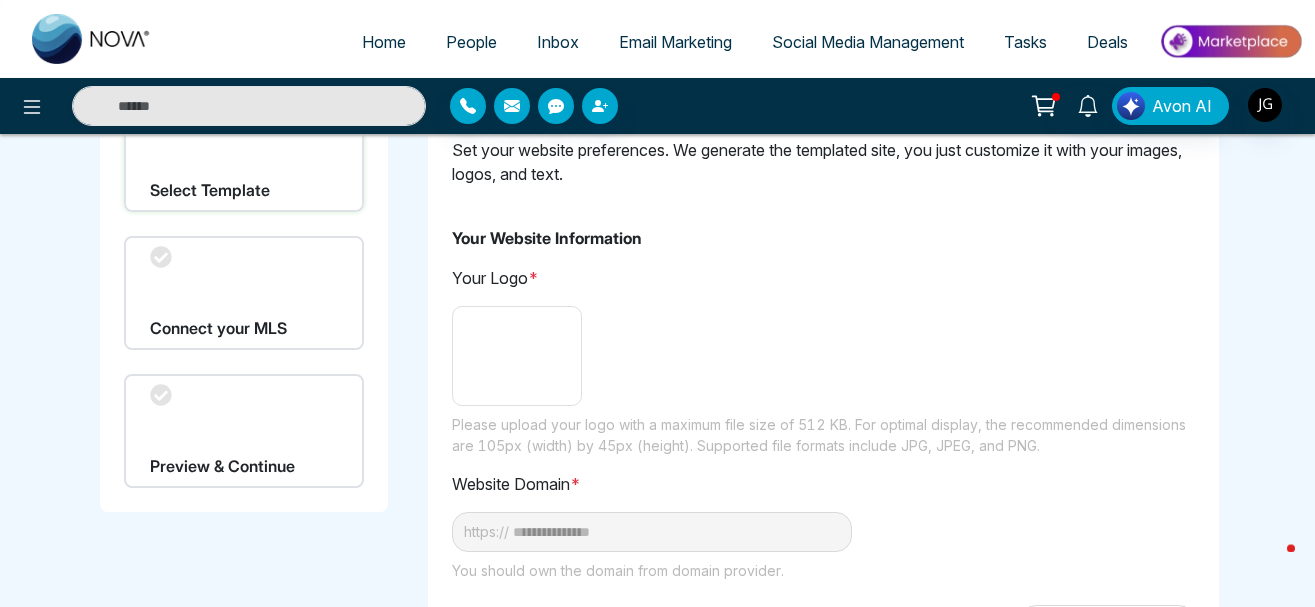 scroll, scrollTop: 204, scrollLeft: 0, axis: vertical 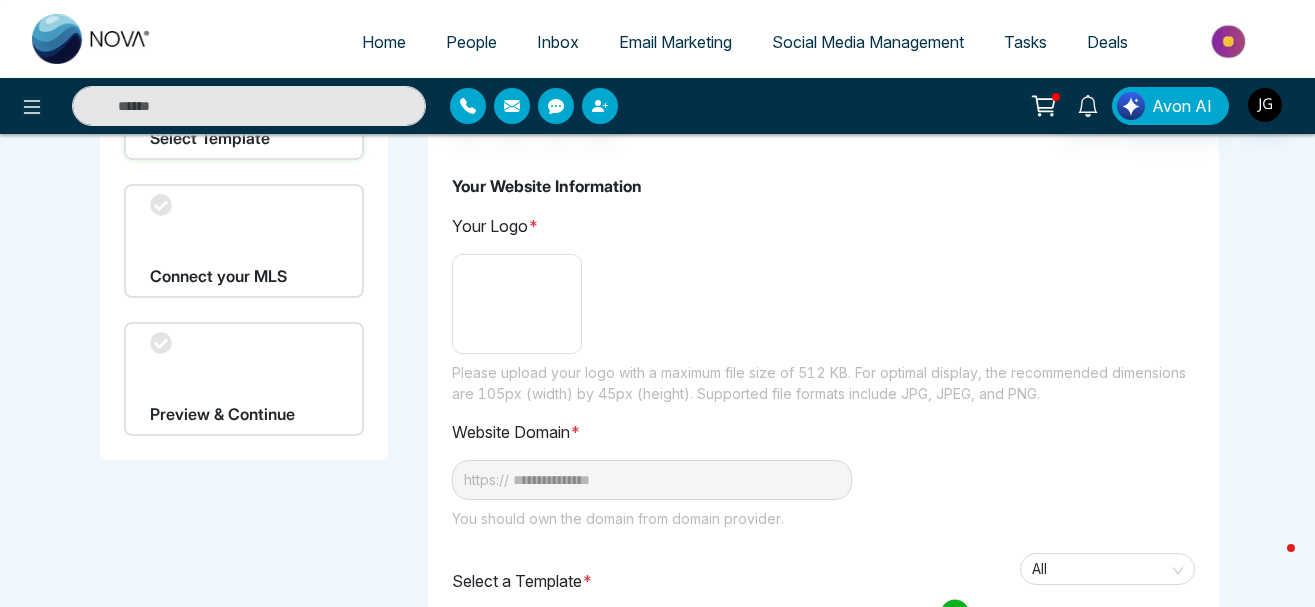 click on "Home" at bounding box center (384, 42) 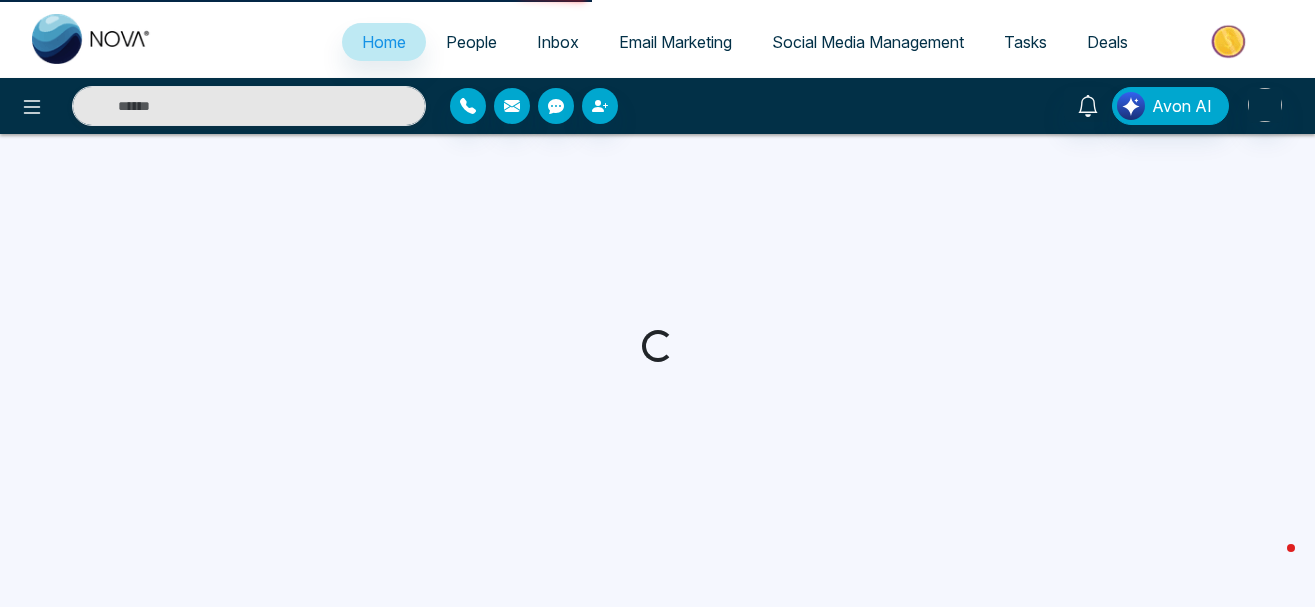 scroll, scrollTop: 0, scrollLeft: 0, axis: both 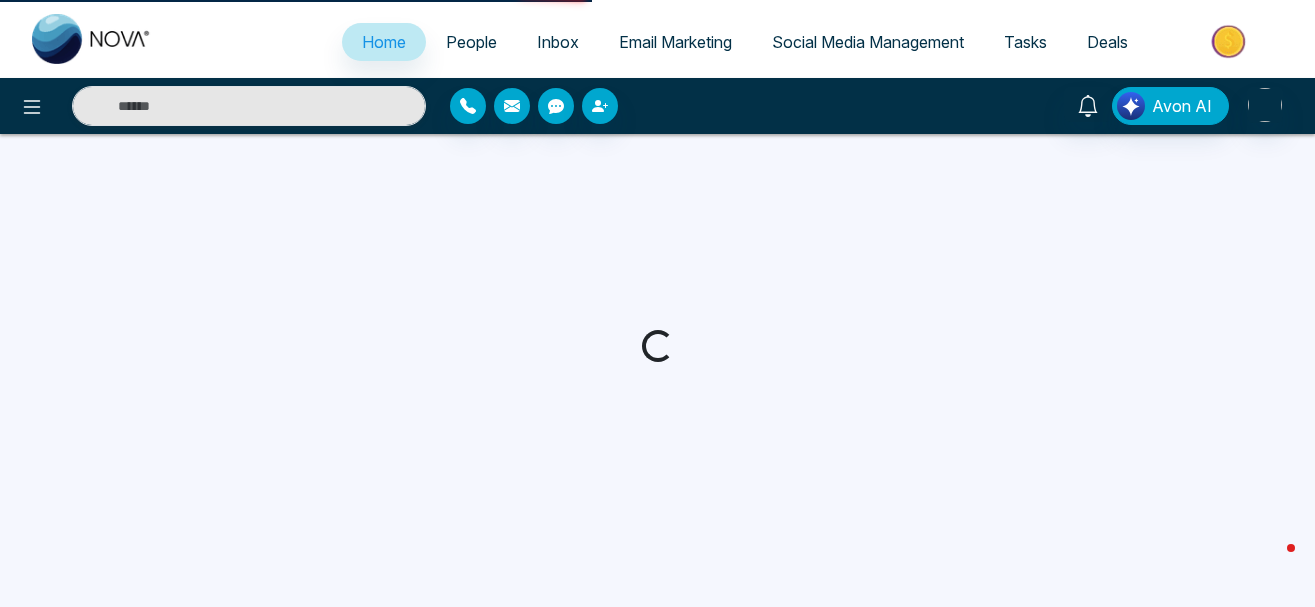 select on "*" 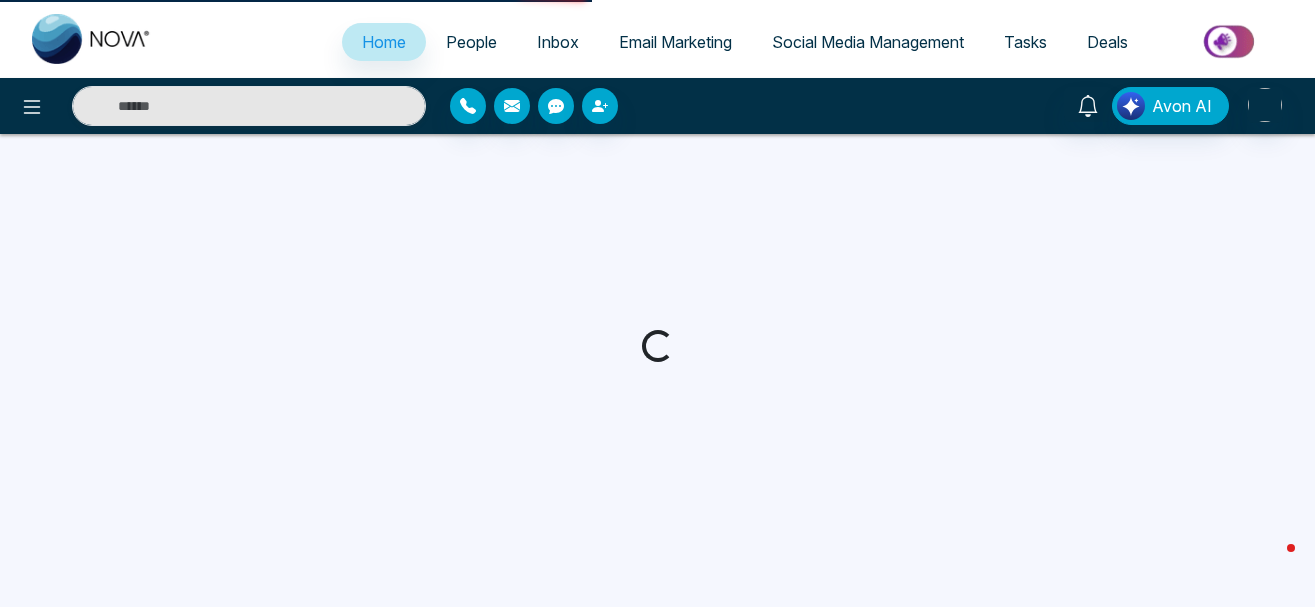 select on "*" 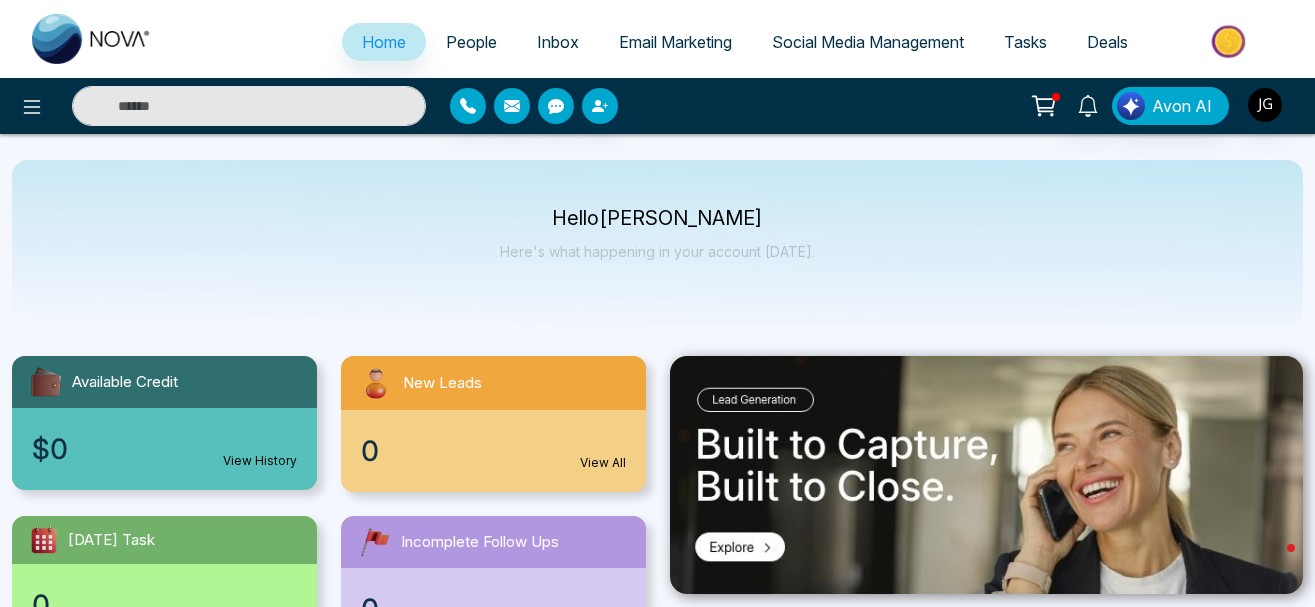 click on "Email Marketing" at bounding box center [675, 42] 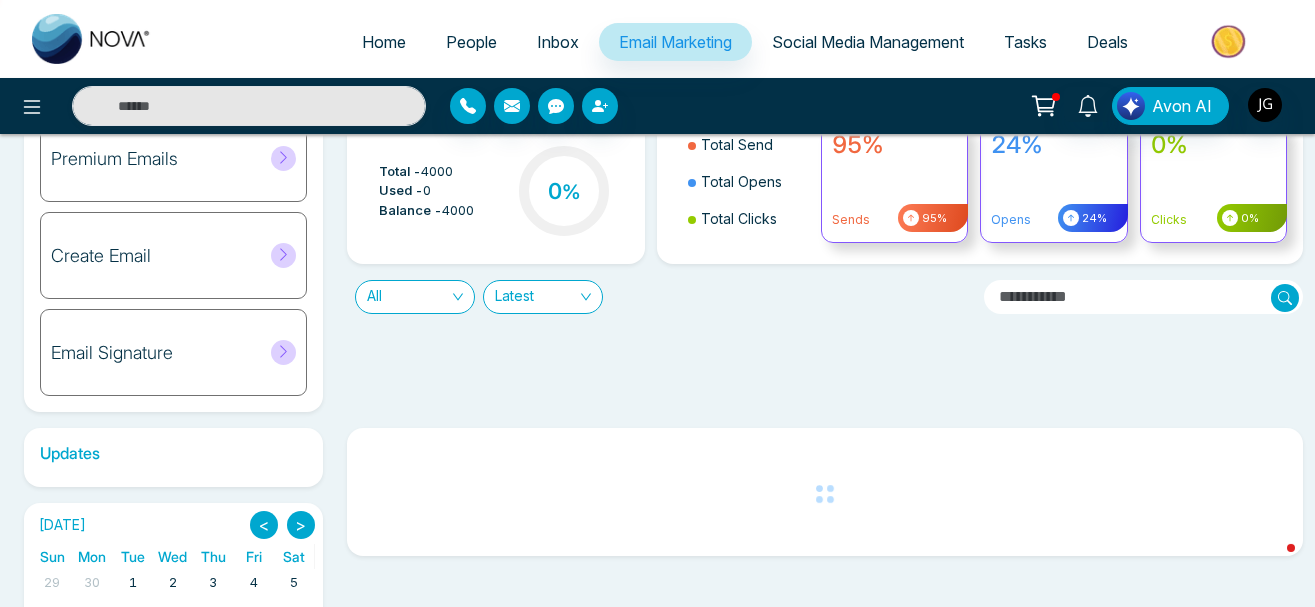 scroll, scrollTop: 70, scrollLeft: 0, axis: vertical 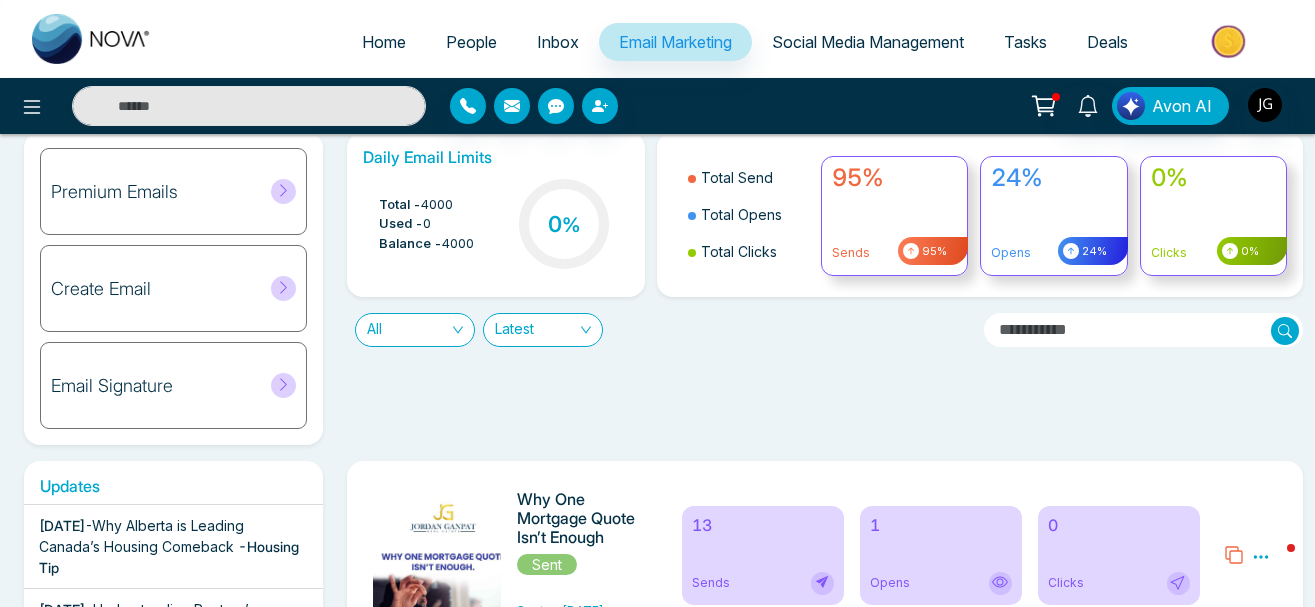 click on "Premium Emails" at bounding box center [173, 191] 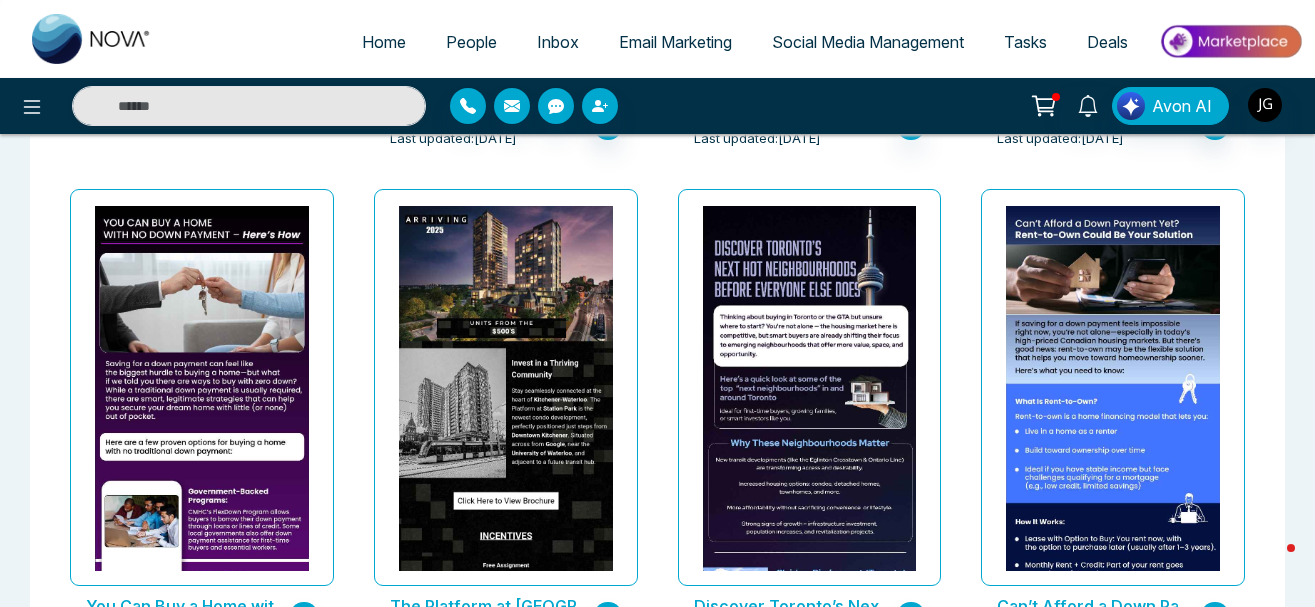 scroll, scrollTop: 652, scrollLeft: 0, axis: vertical 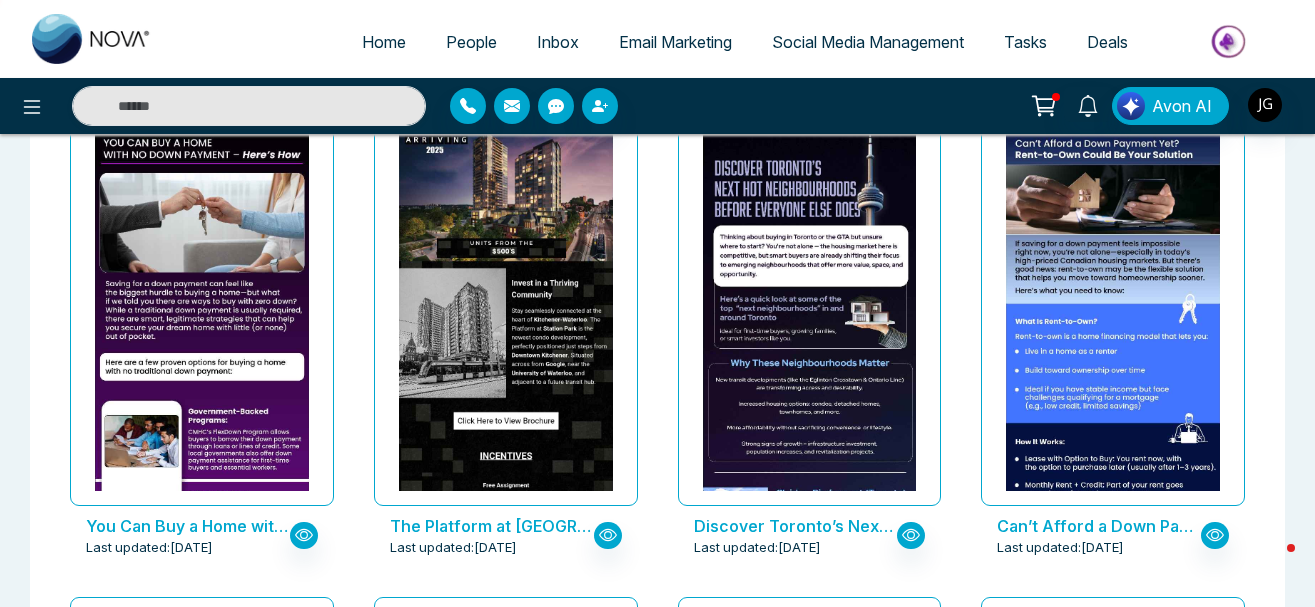 click on "You Can Buy a Home with No Down Payment – Here’s How" at bounding box center (188, 526) 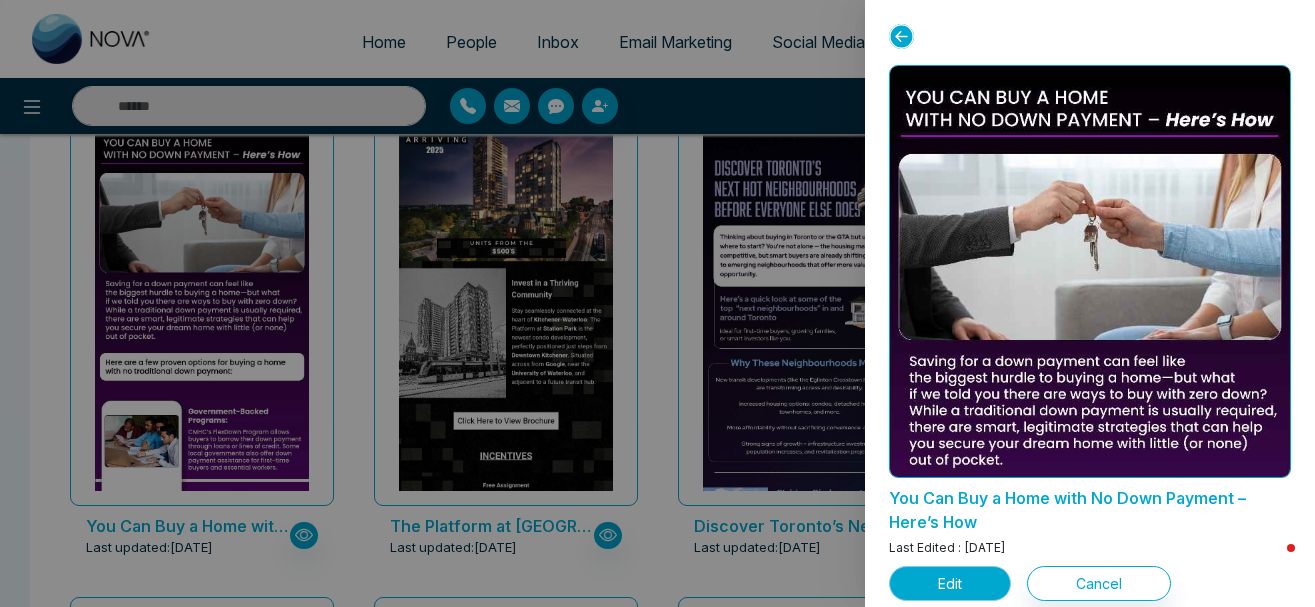 click on "Edit" at bounding box center [950, 583] 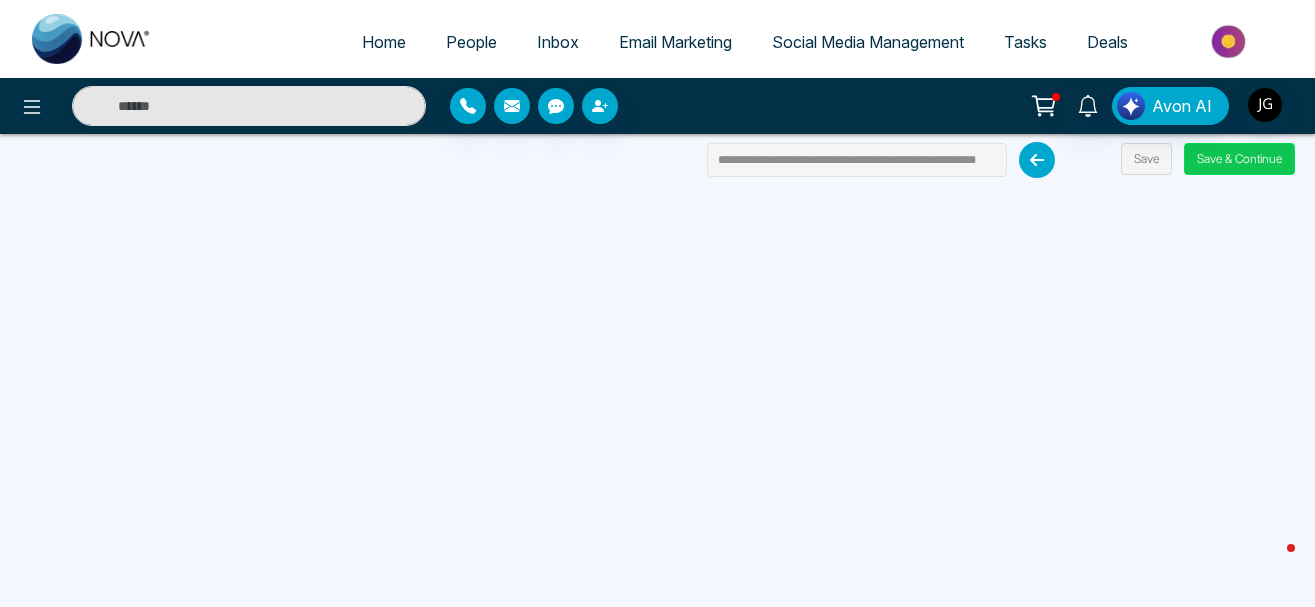 click on "Save & Continue" at bounding box center [1239, 159] 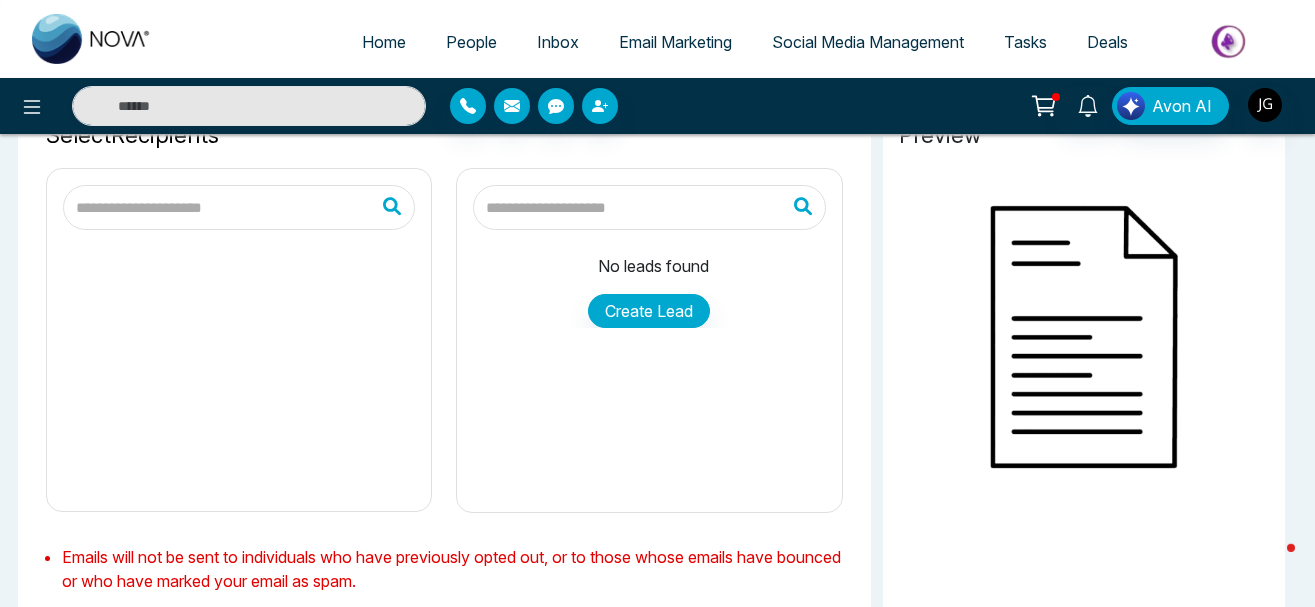 type on "**********" 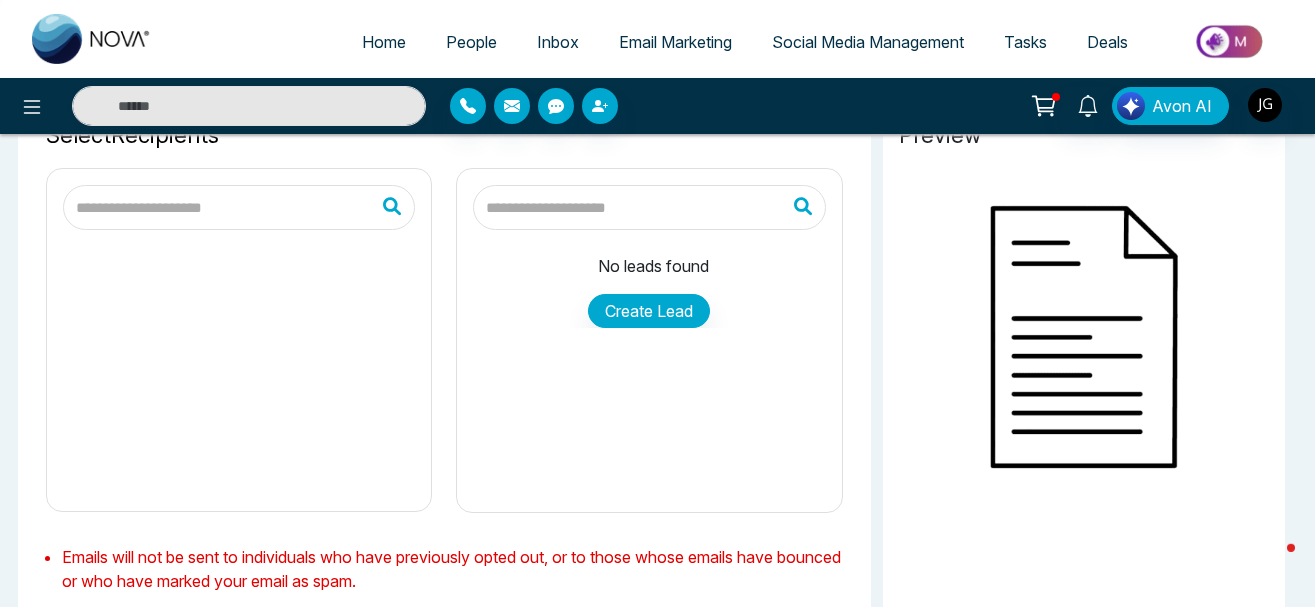 scroll, scrollTop: 204, scrollLeft: 0, axis: vertical 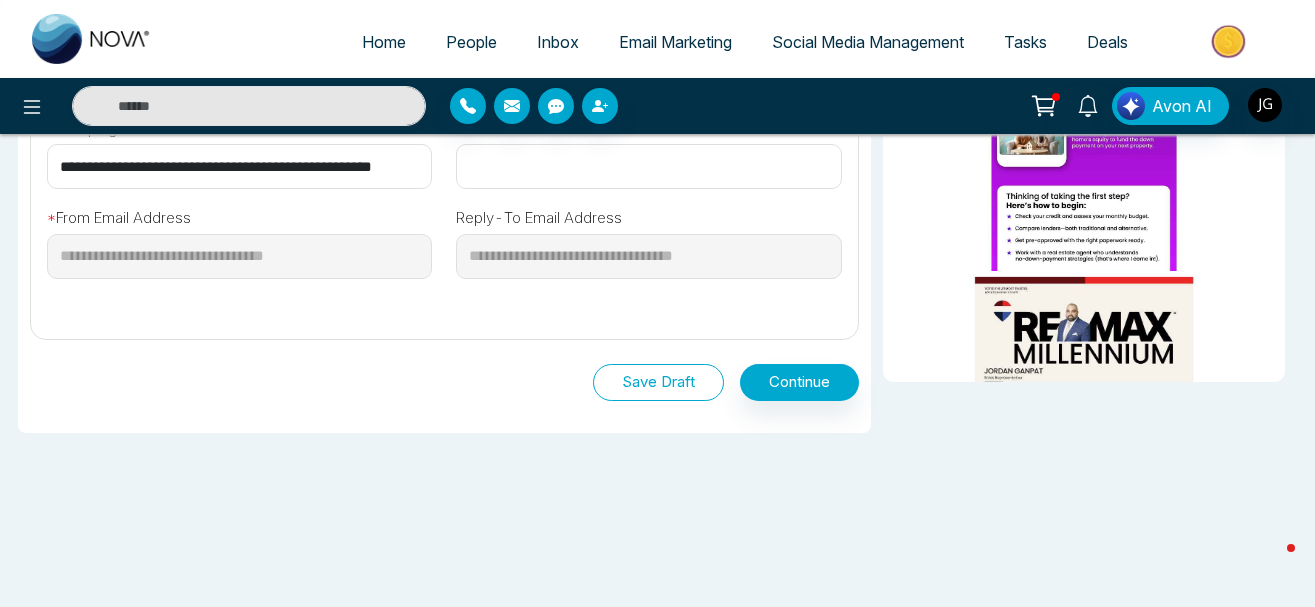 click on "Save Draft" at bounding box center (658, 382) 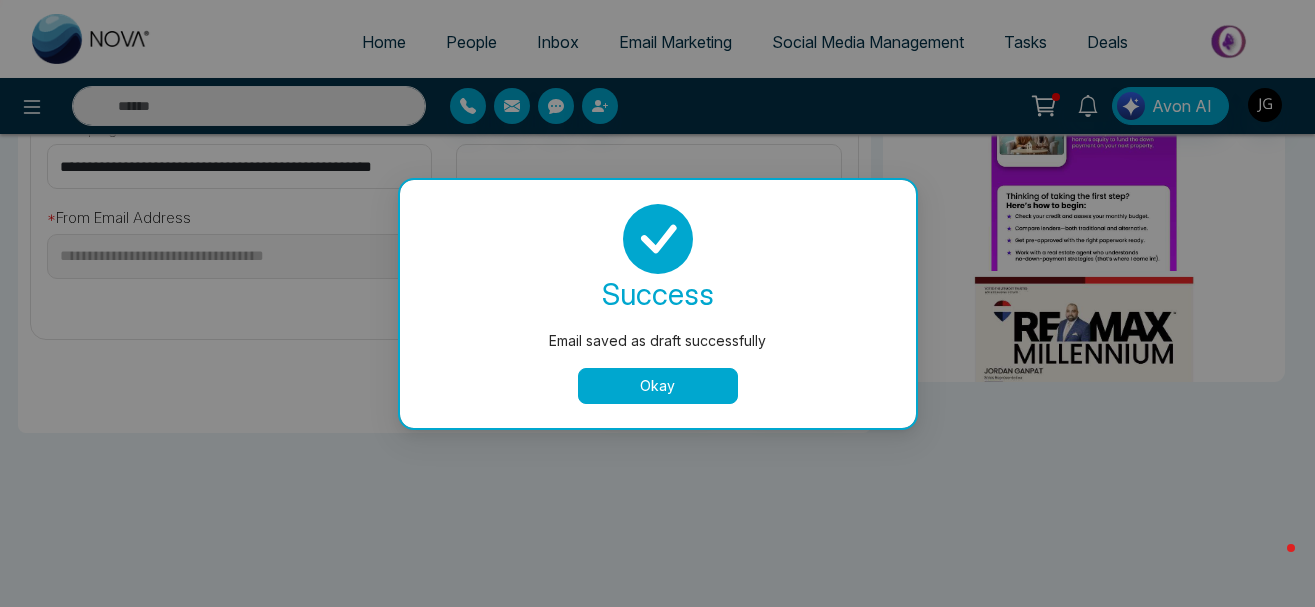 click on "success Email saved as draft successfully   Okay" at bounding box center [658, 304] 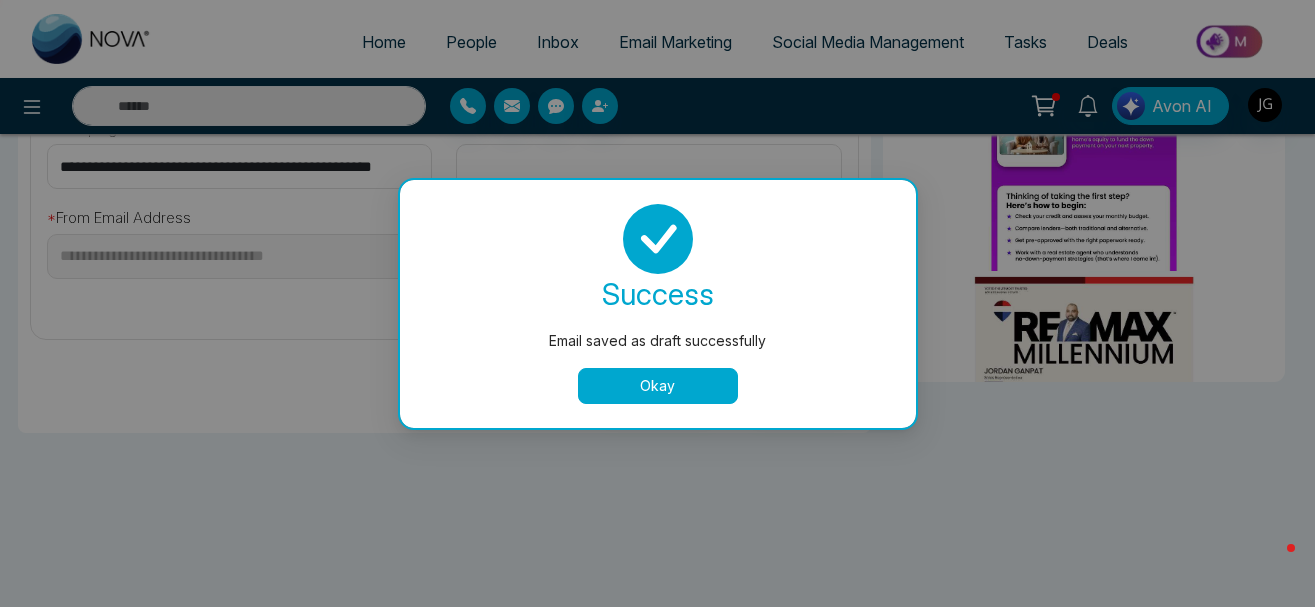 click on "Okay" at bounding box center (658, 386) 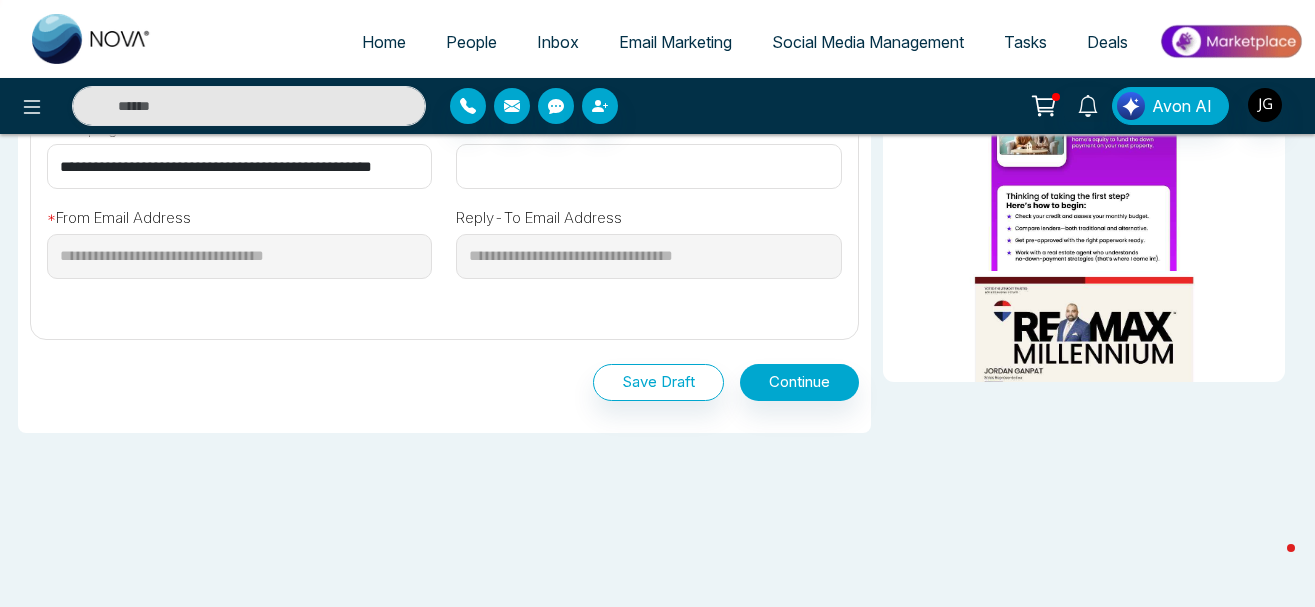 click on "Home" at bounding box center (384, 42) 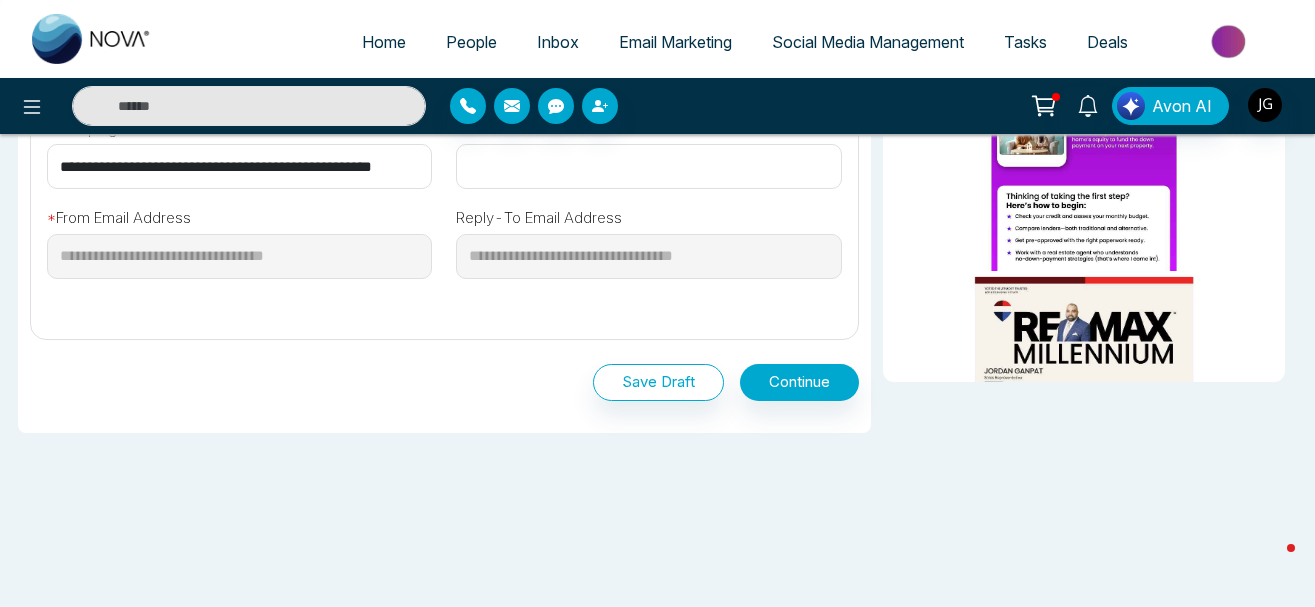 select on "*" 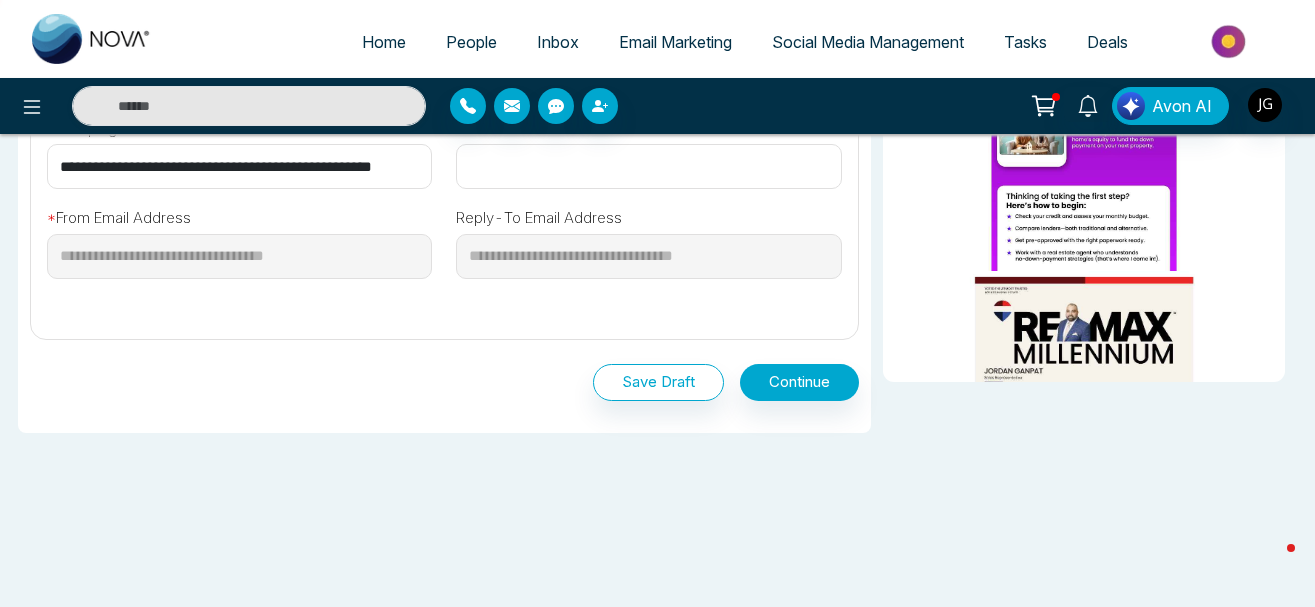 select on "*" 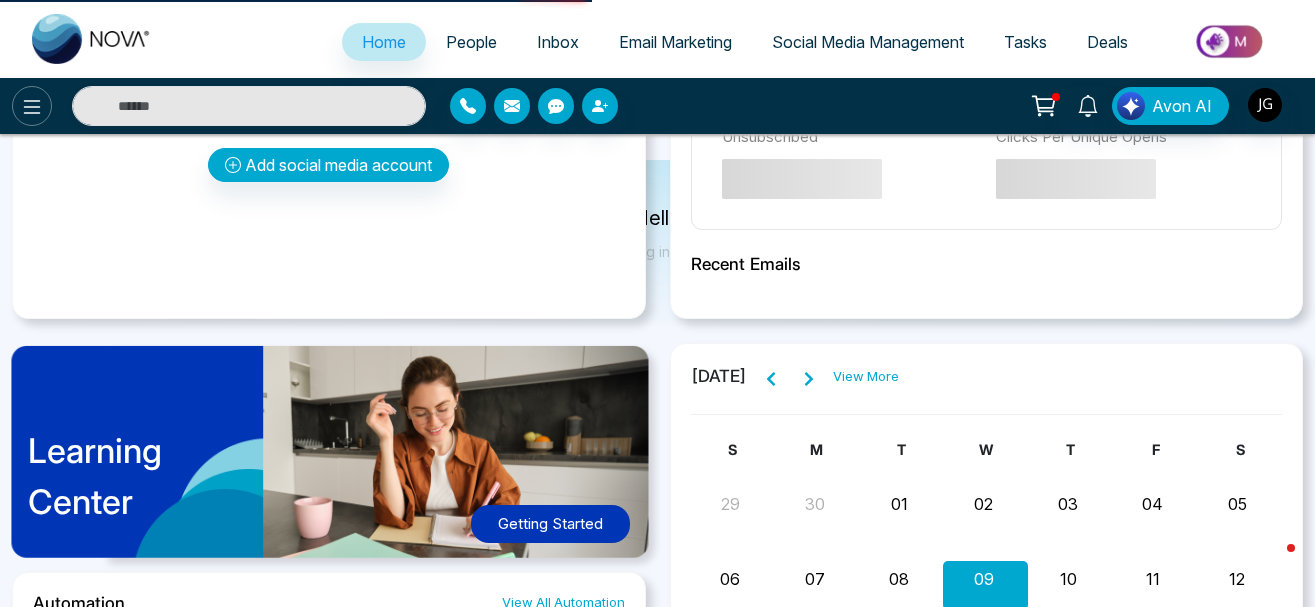 scroll, scrollTop: 0, scrollLeft: 0, axis: both 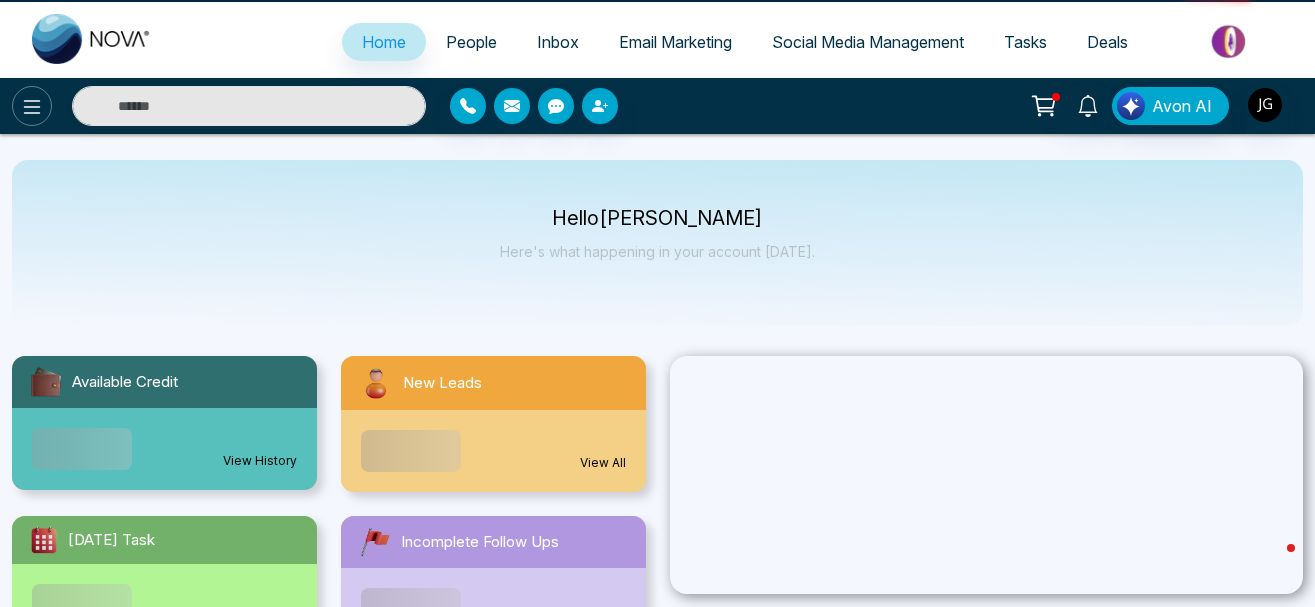 click 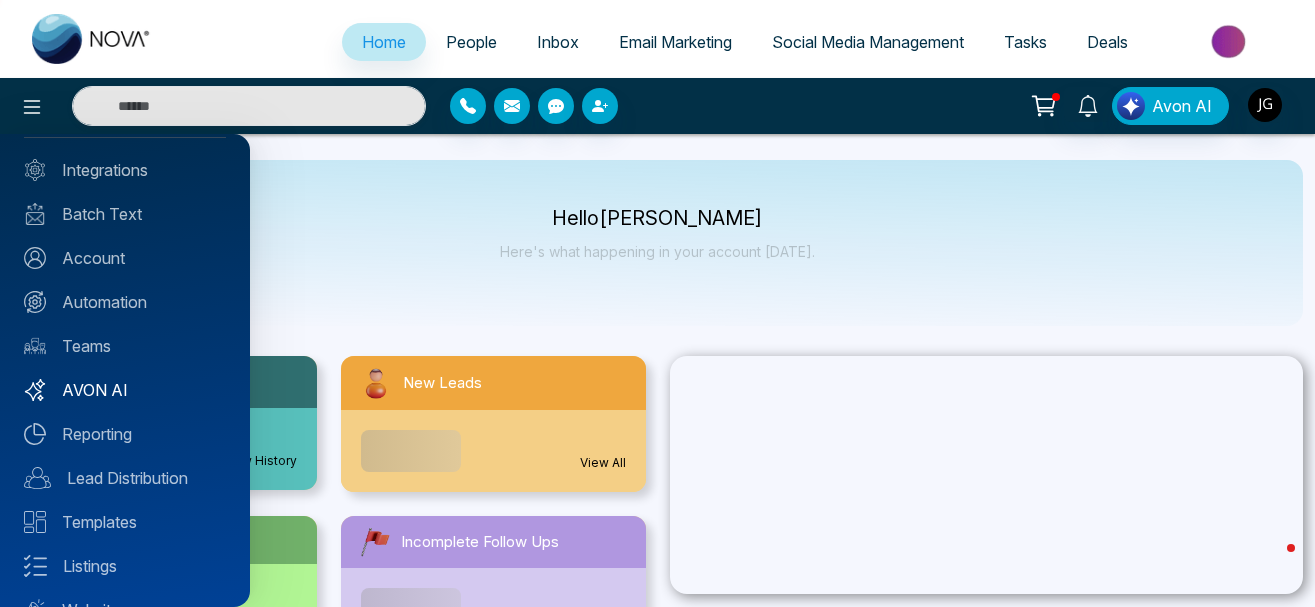 scroll, scrollTop: 203, scrollLeft: 0, axis: vertical 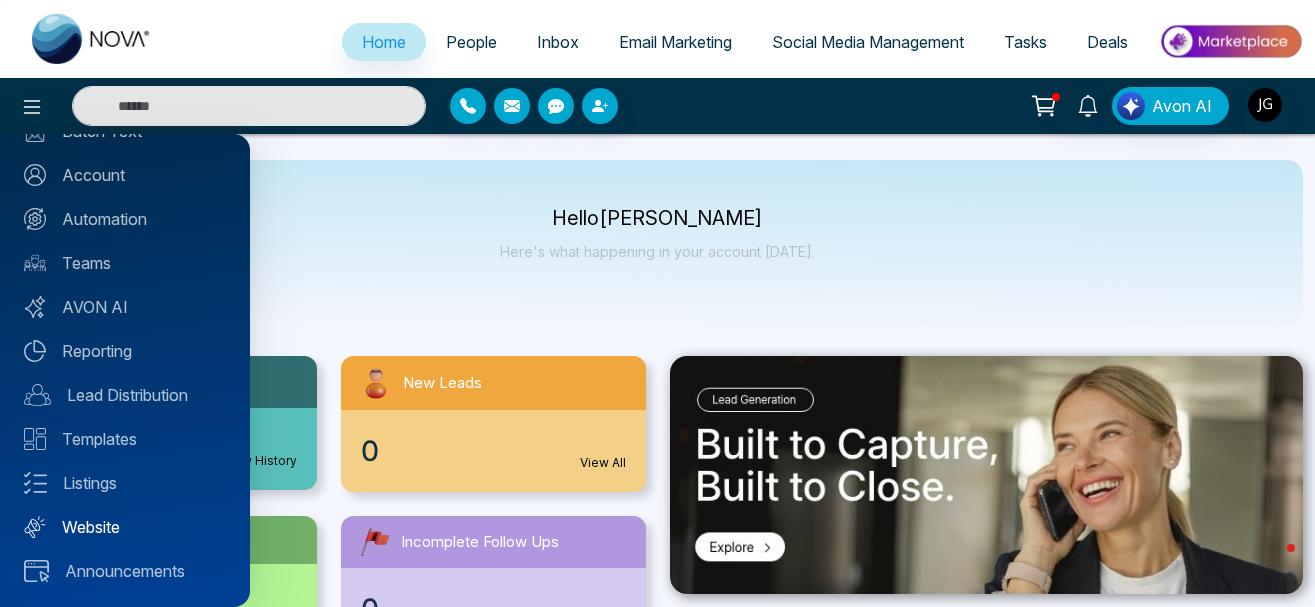 click on "Website" at bounding box center (125, 527) 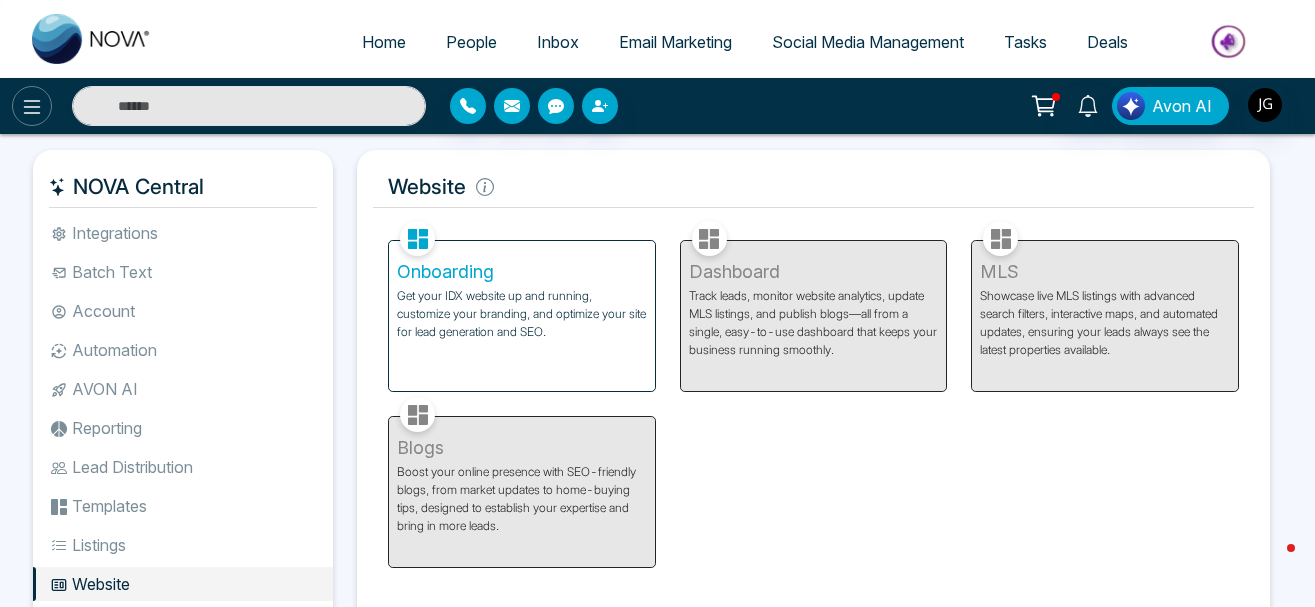 click at bounding box center [32, 106] 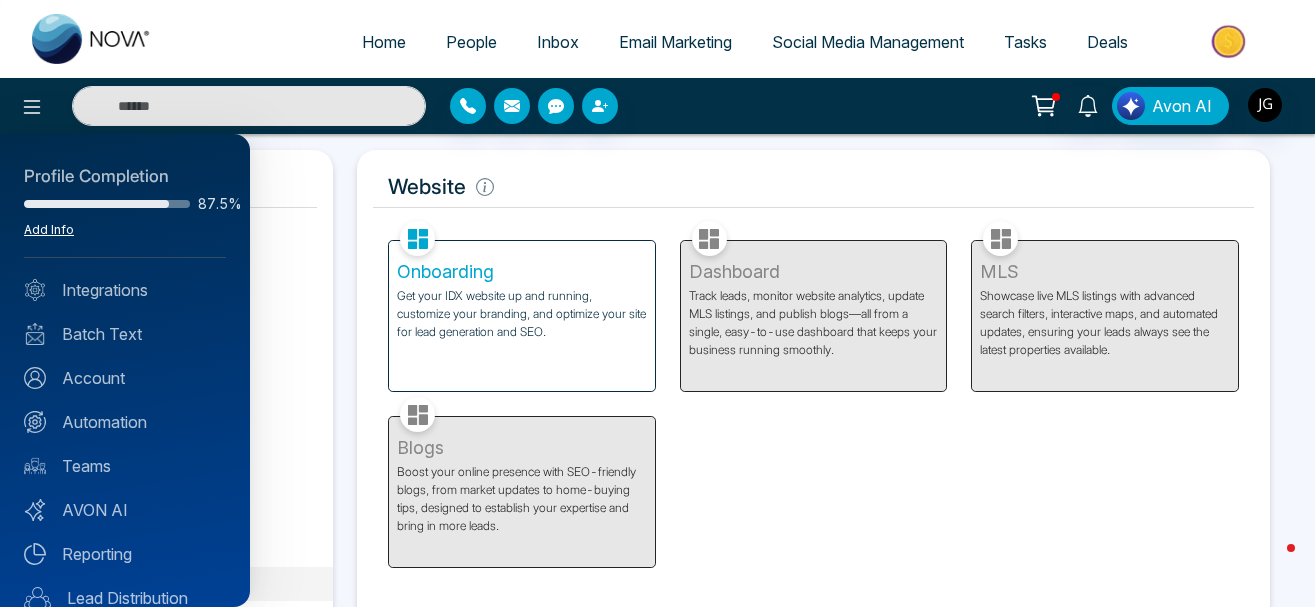click on "Add Info" at bounding box center [49, 229] 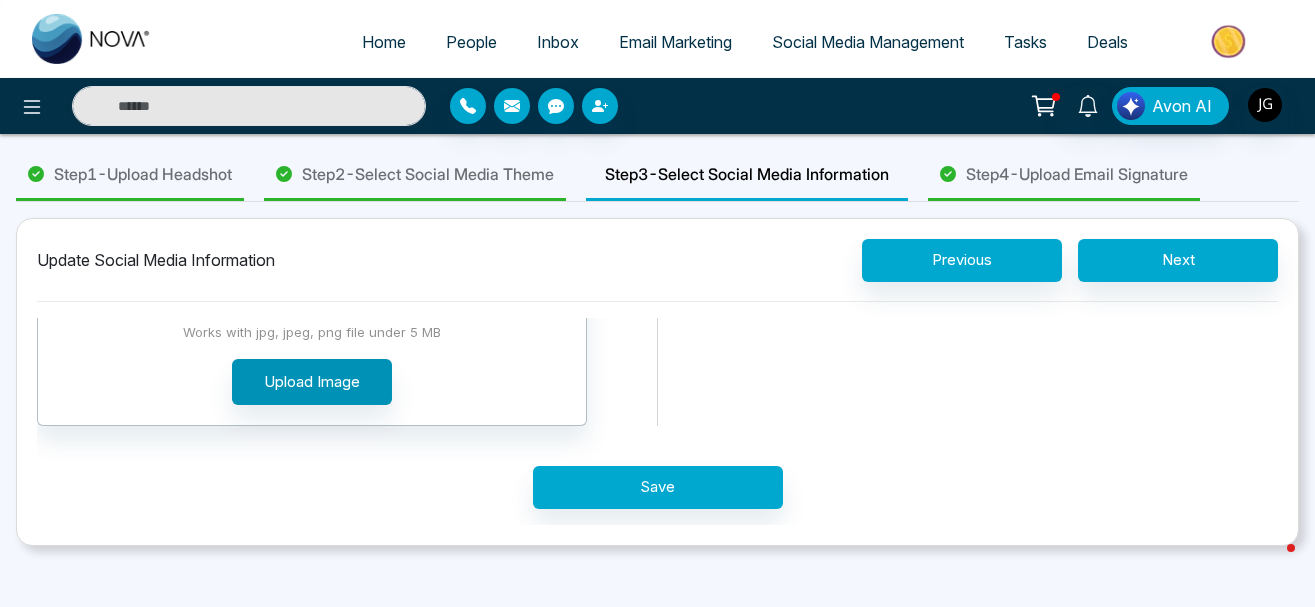 scroll, scrollTop: 0, scrollLeft: 0, axis: both 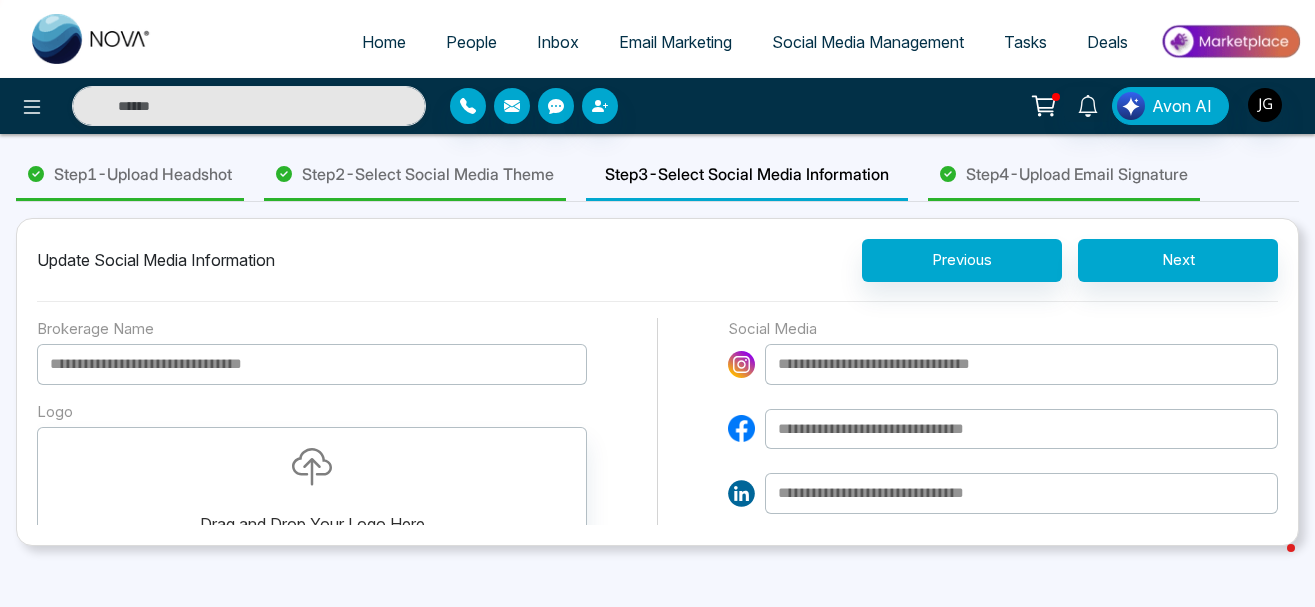 click on "Update Social Media Information Previous Next" at bounding box center [657, 270] 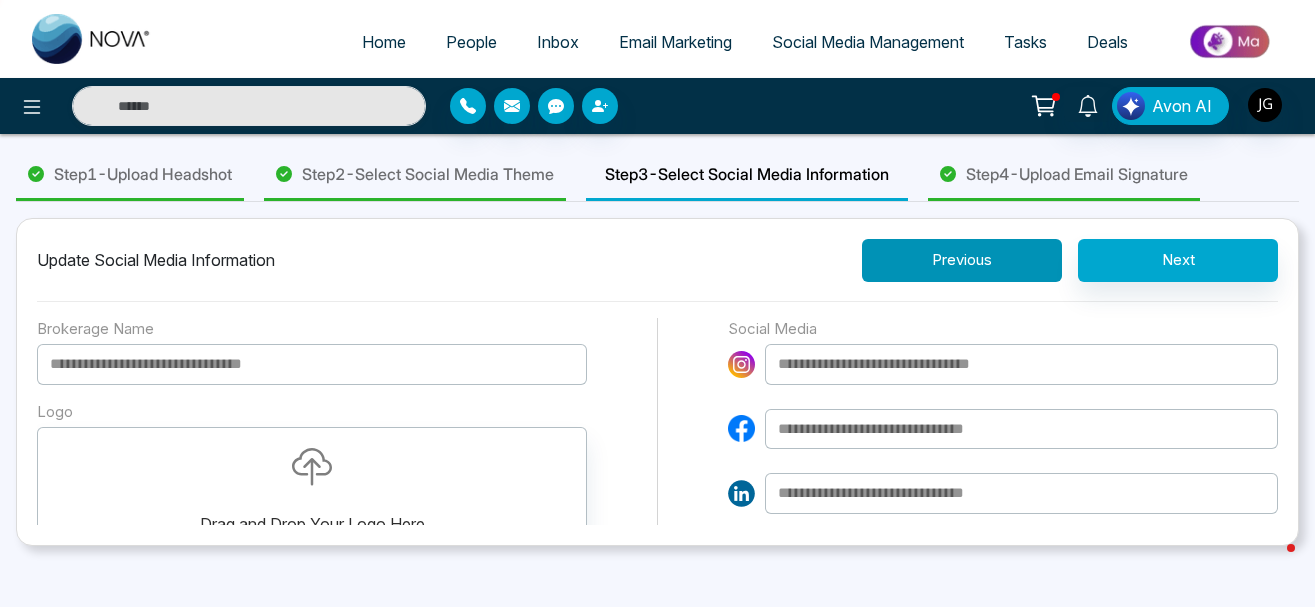 click on "Previous" at bounding box center [962, 260] 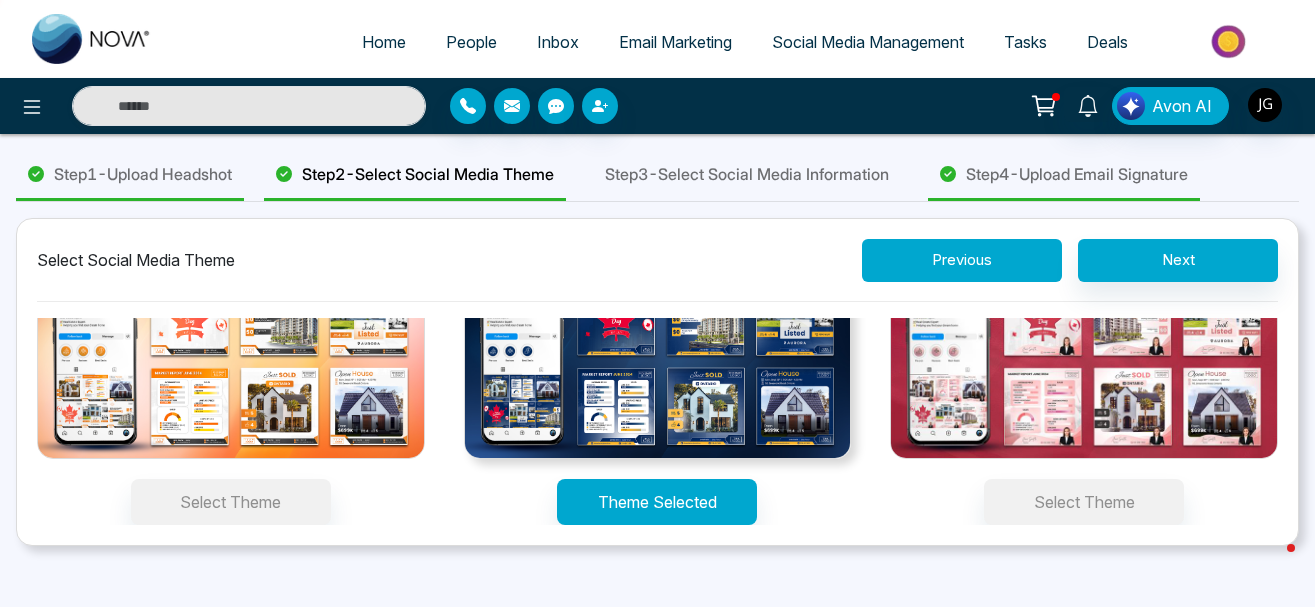 scroll, scrollTop: 0, scrollLeft: 0, axis: both 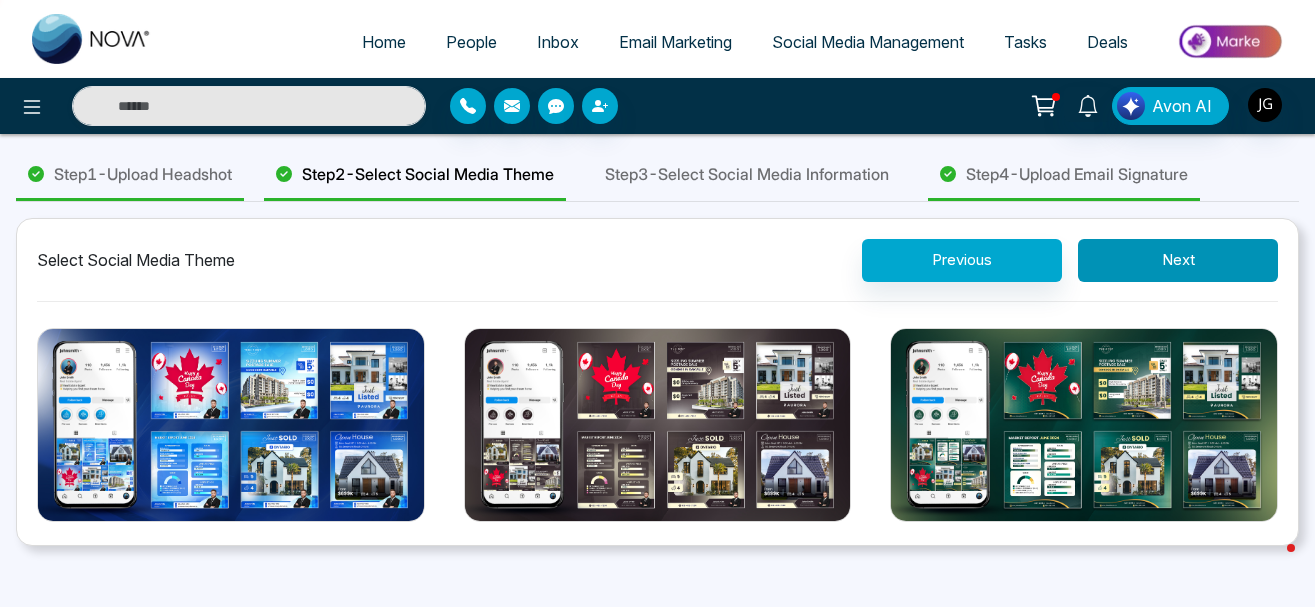 click on "Next" at bounding box center [1178, 260] 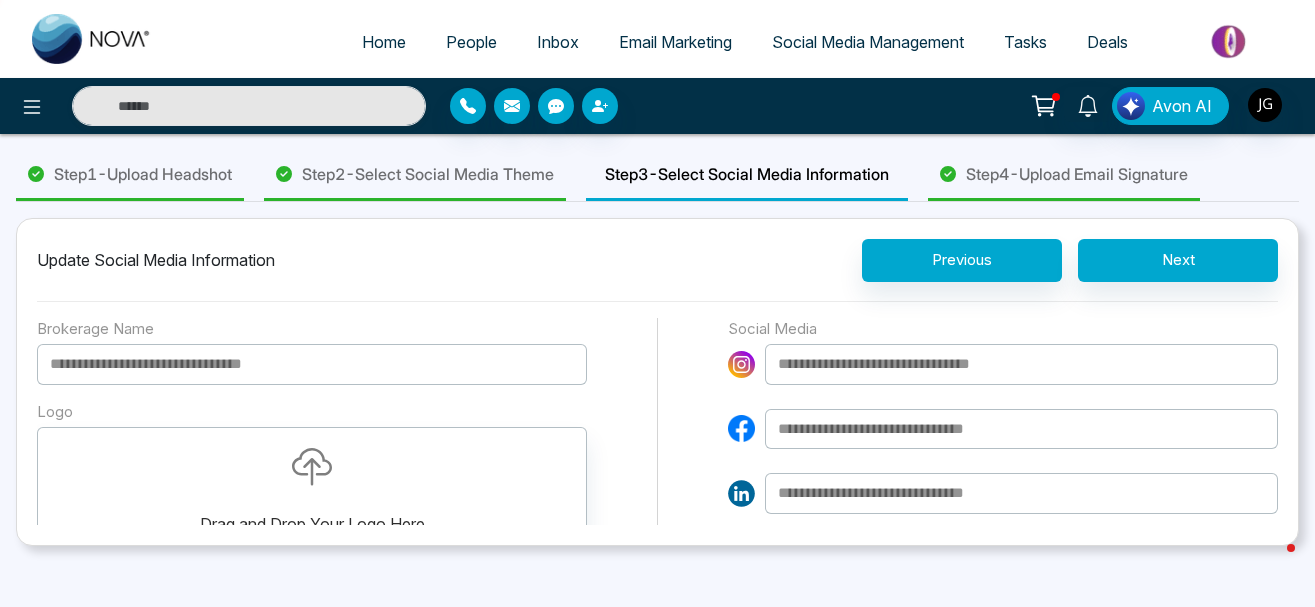 click at bounding box center (1021, 364) 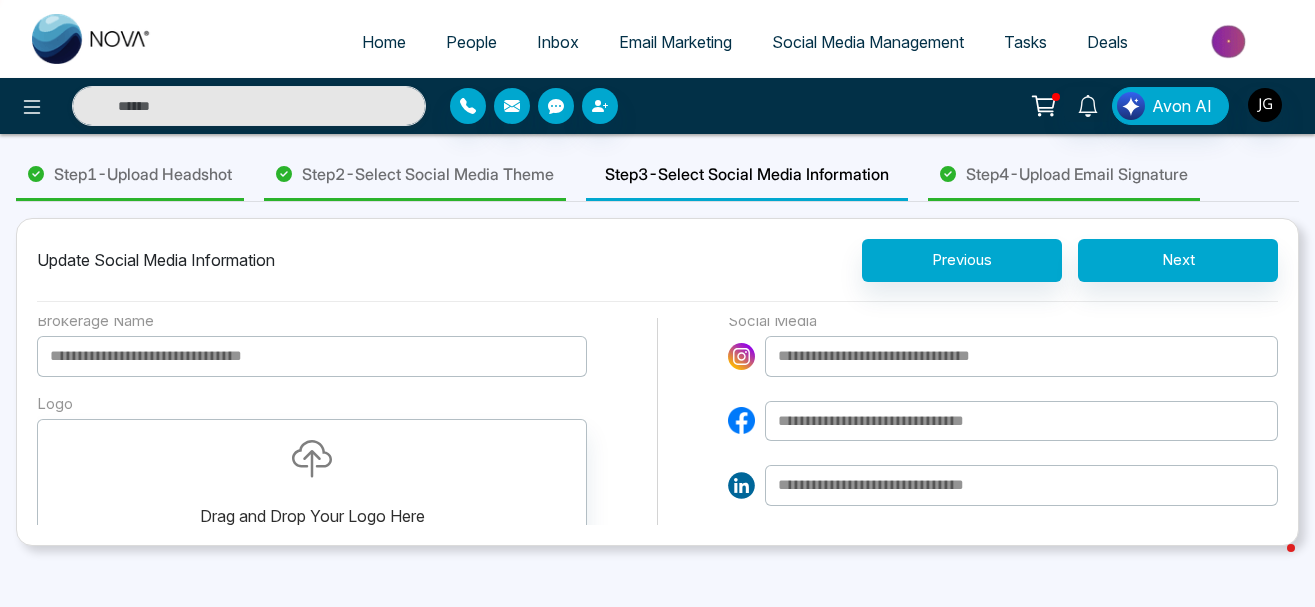 scroll, scrollTop: 0, scrollLeft: 0, axis: both 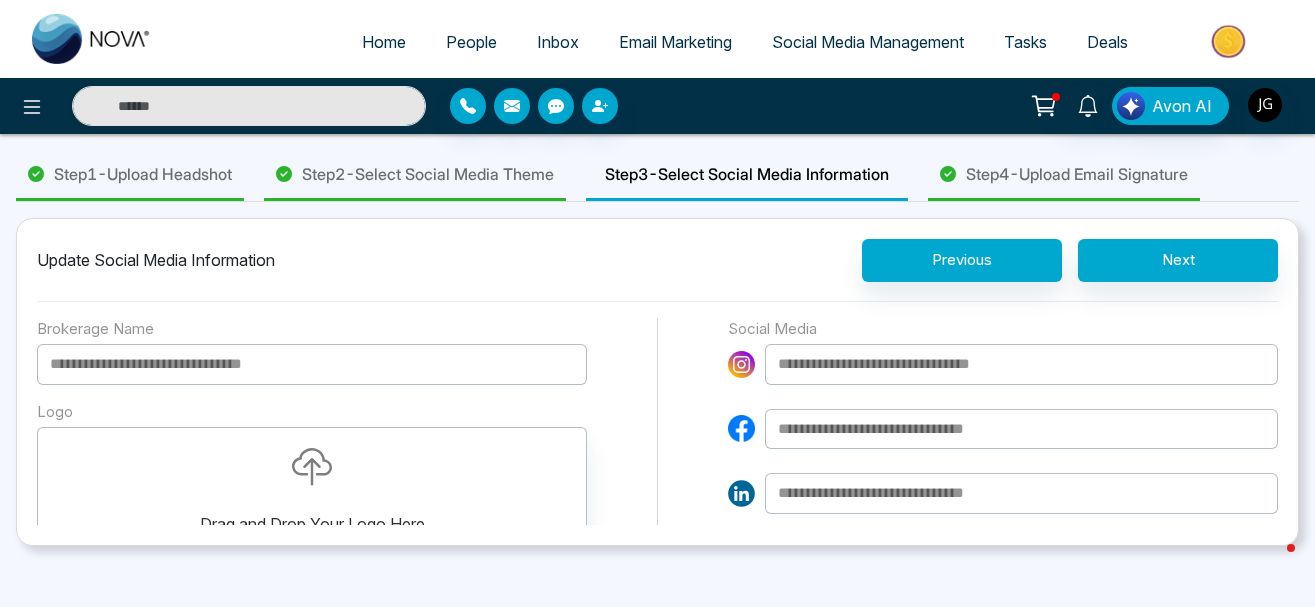 click at bounding box center (1021, 364) 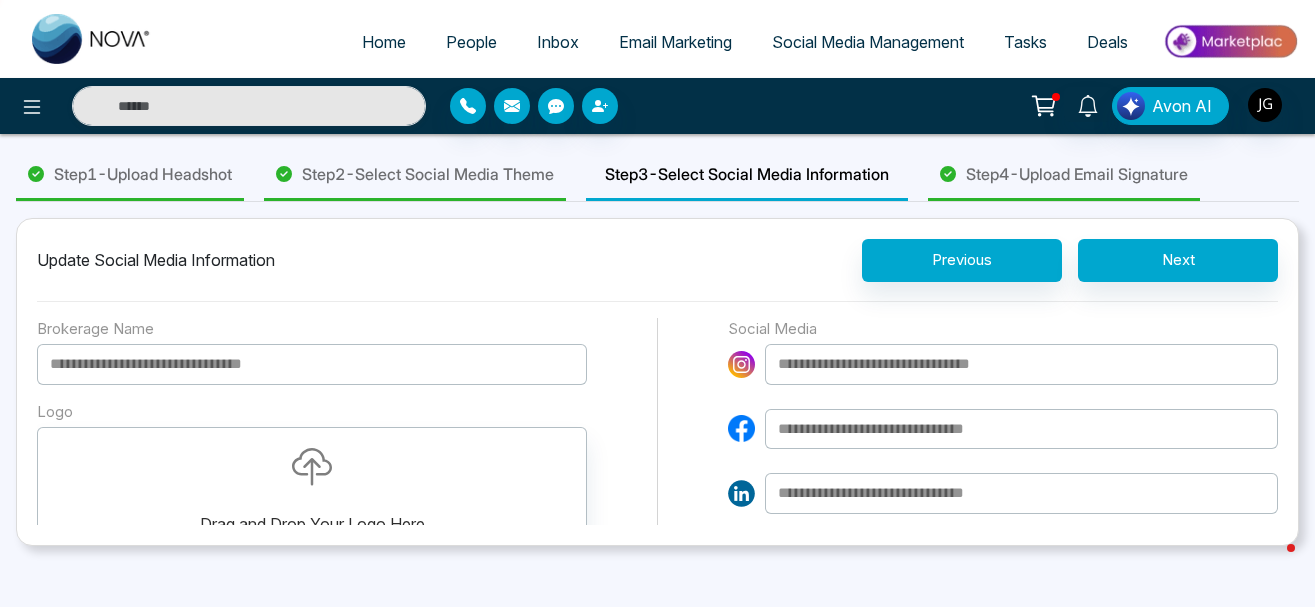 click at bounding box center (1003, 429) 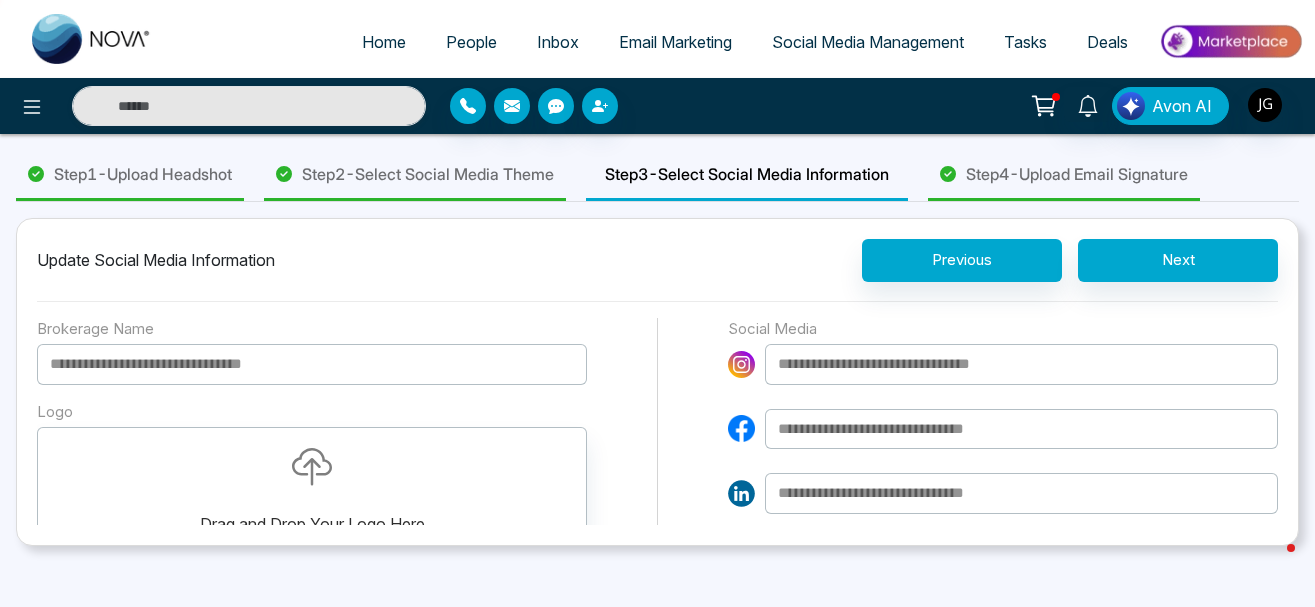 click at bounding box center (1021, 364) 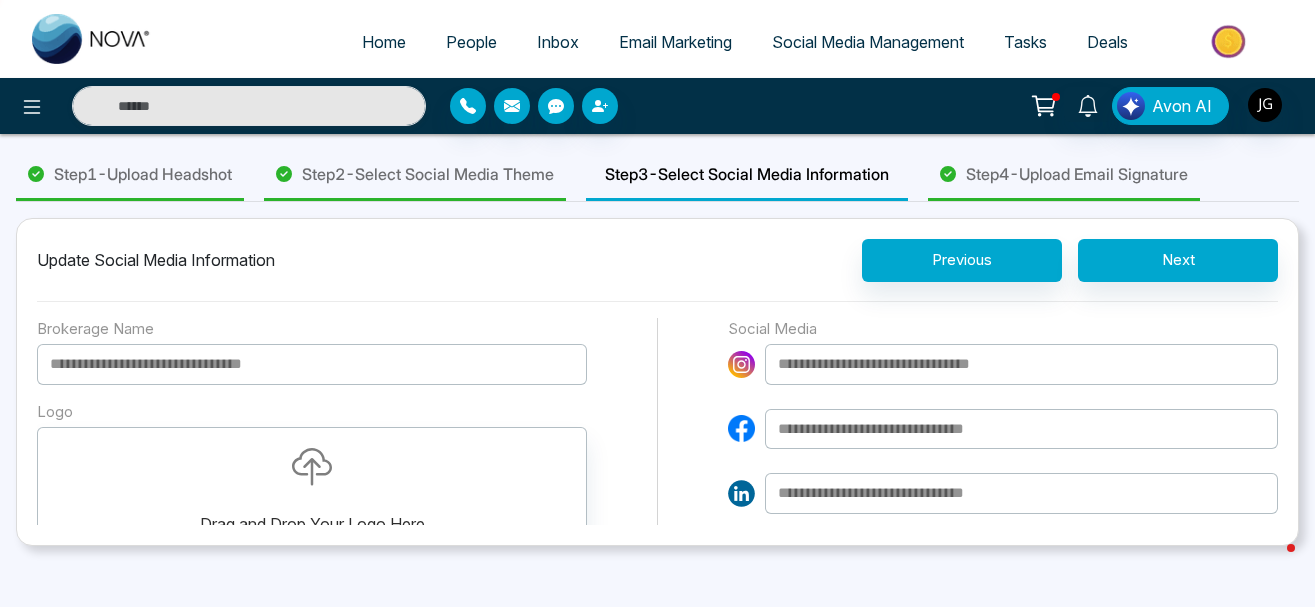 click at bounding box center (1021, 429) 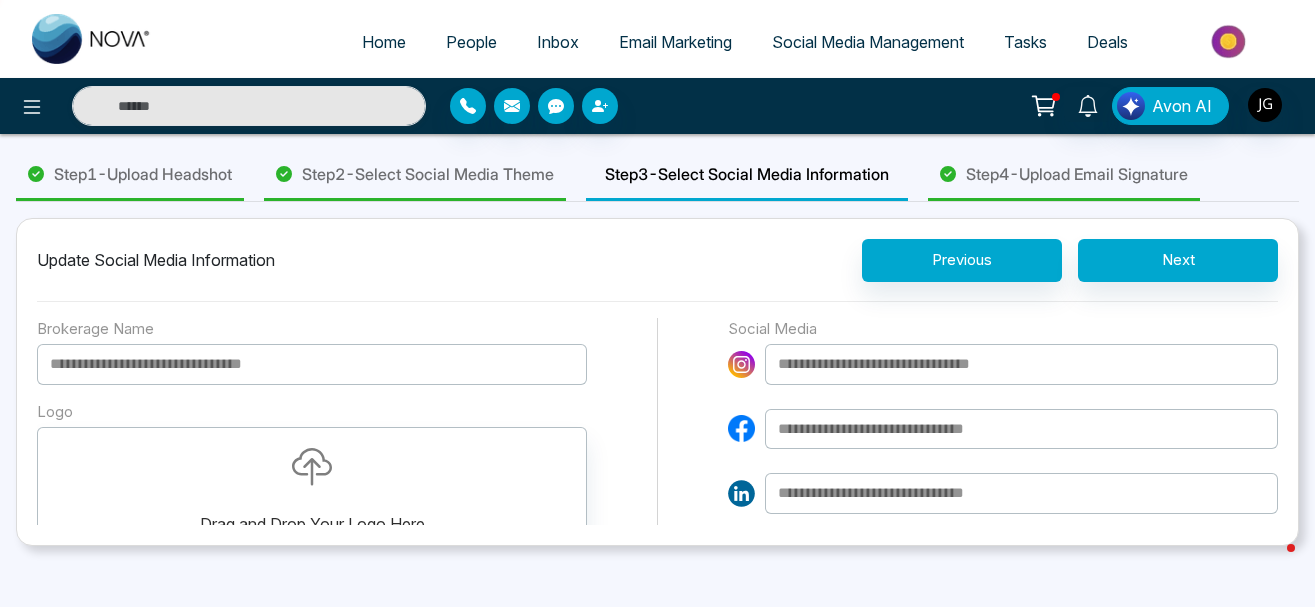 click at bounding box center [1021, 493] 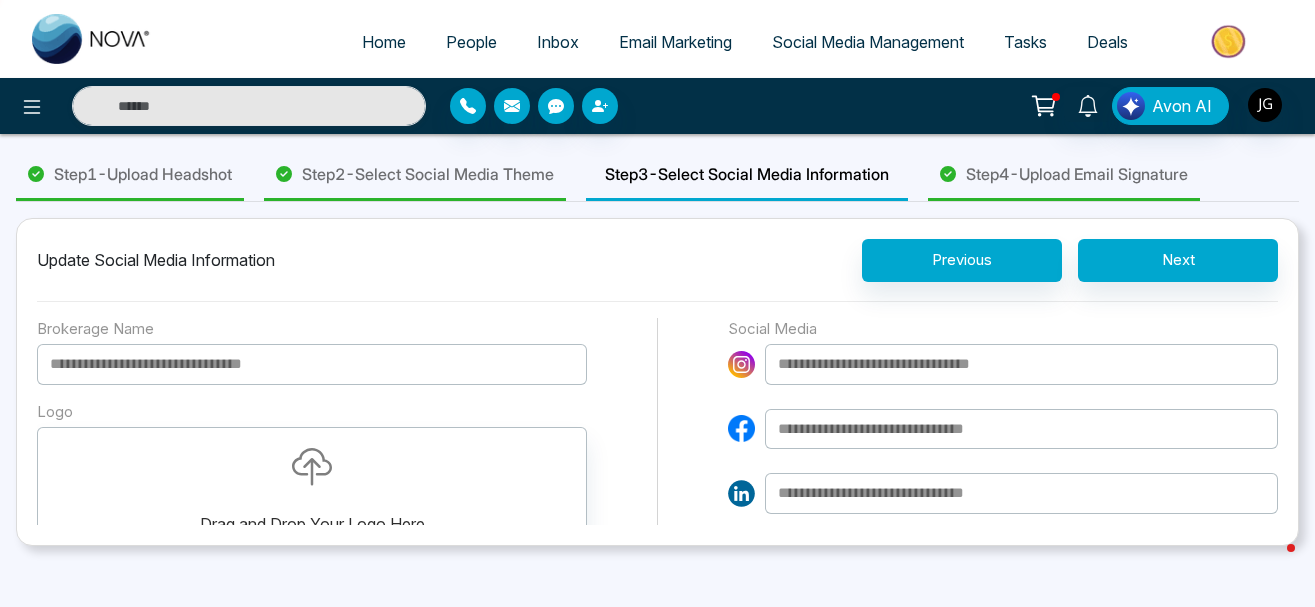 click at bounding box center [1003, 429] 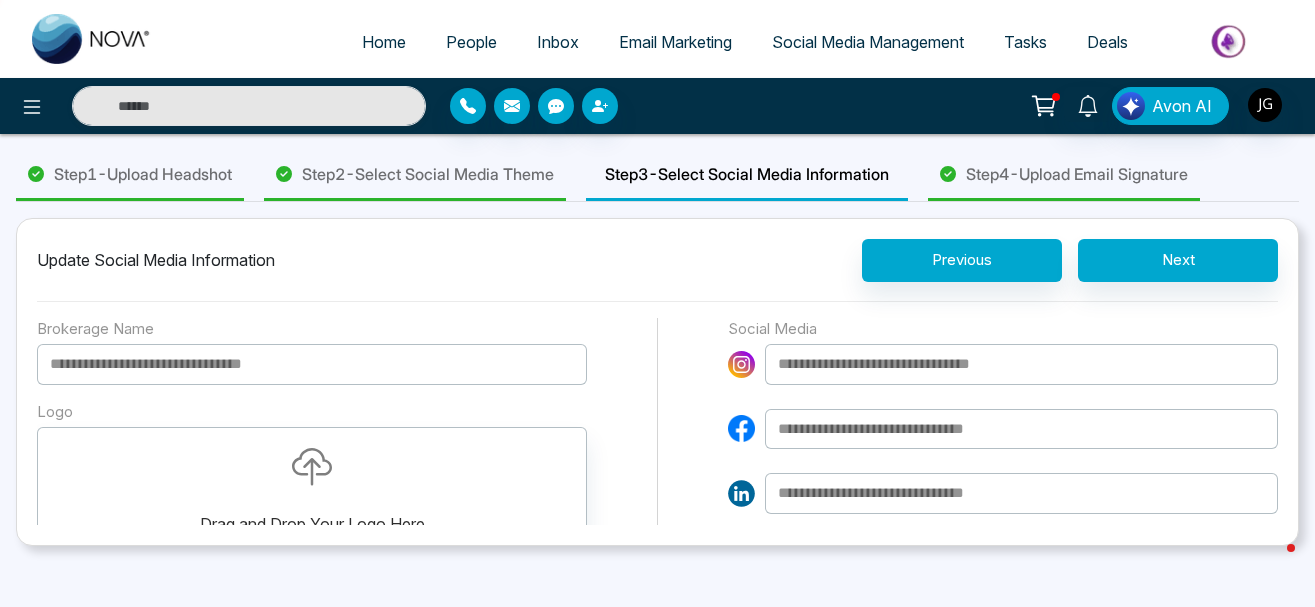 click at bounding box center [1021, 429] 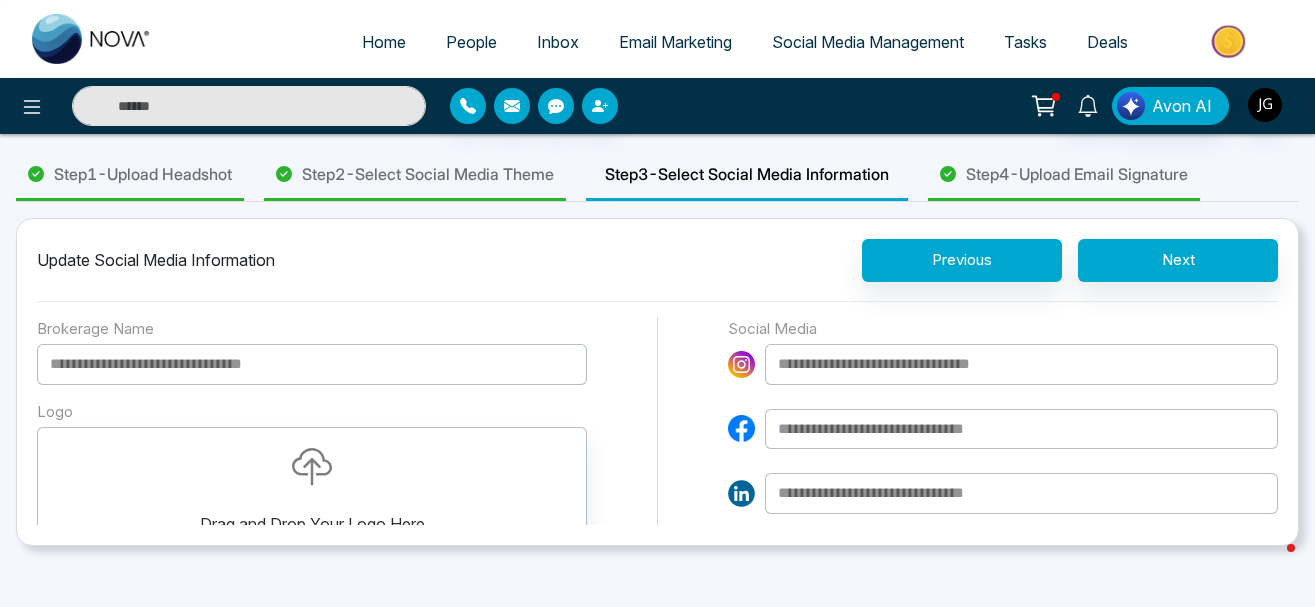 click at bounding box center [1021, 364] 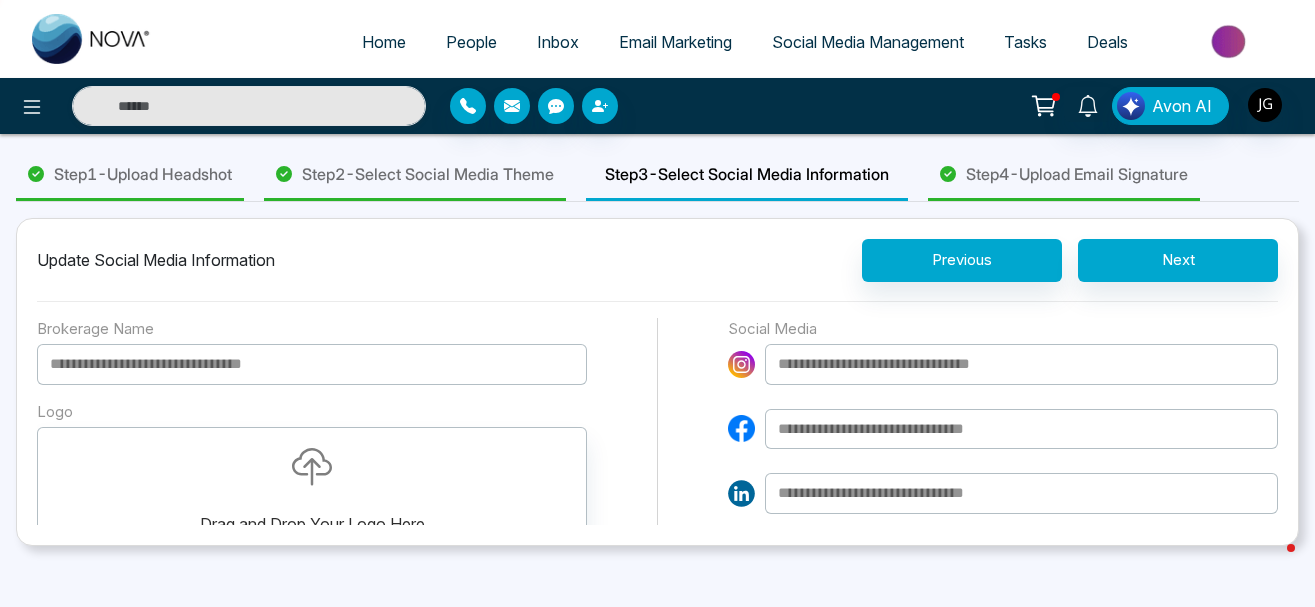 paste on "**********" 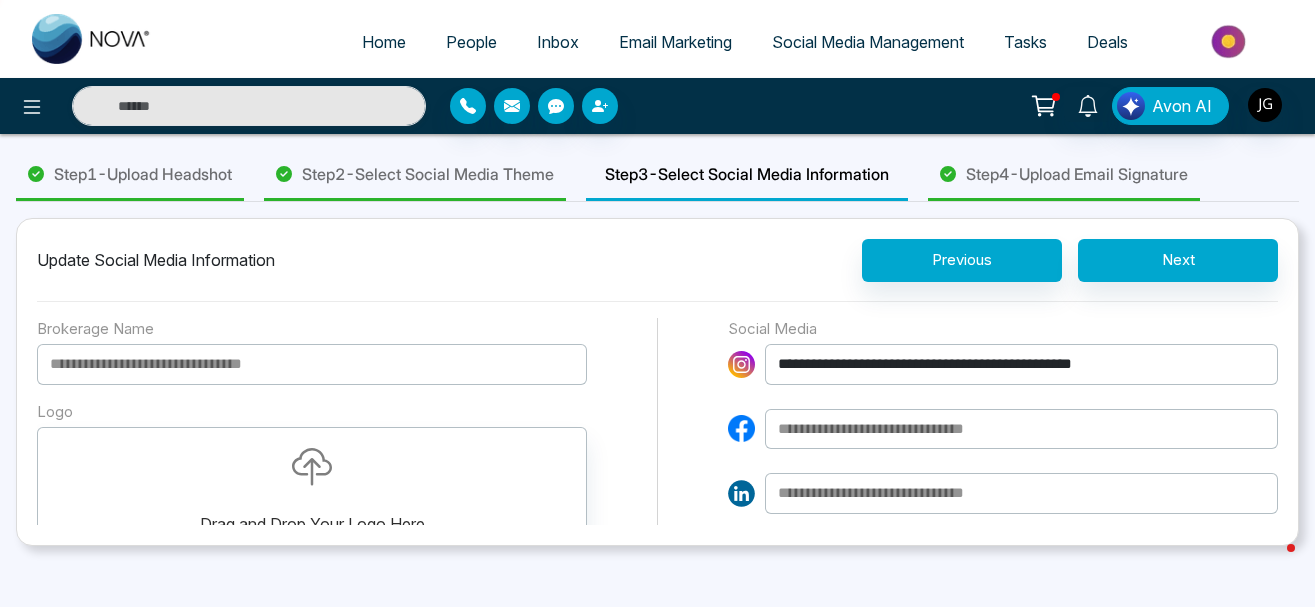 type on "**********" 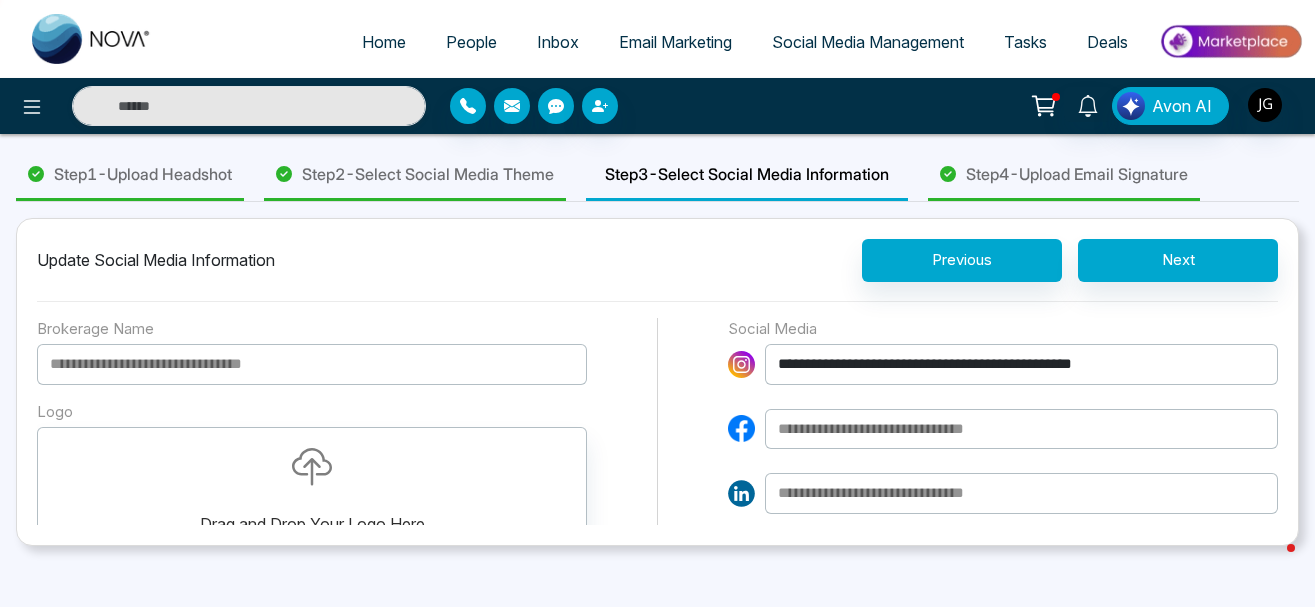click at bounding box center (1021, 429) 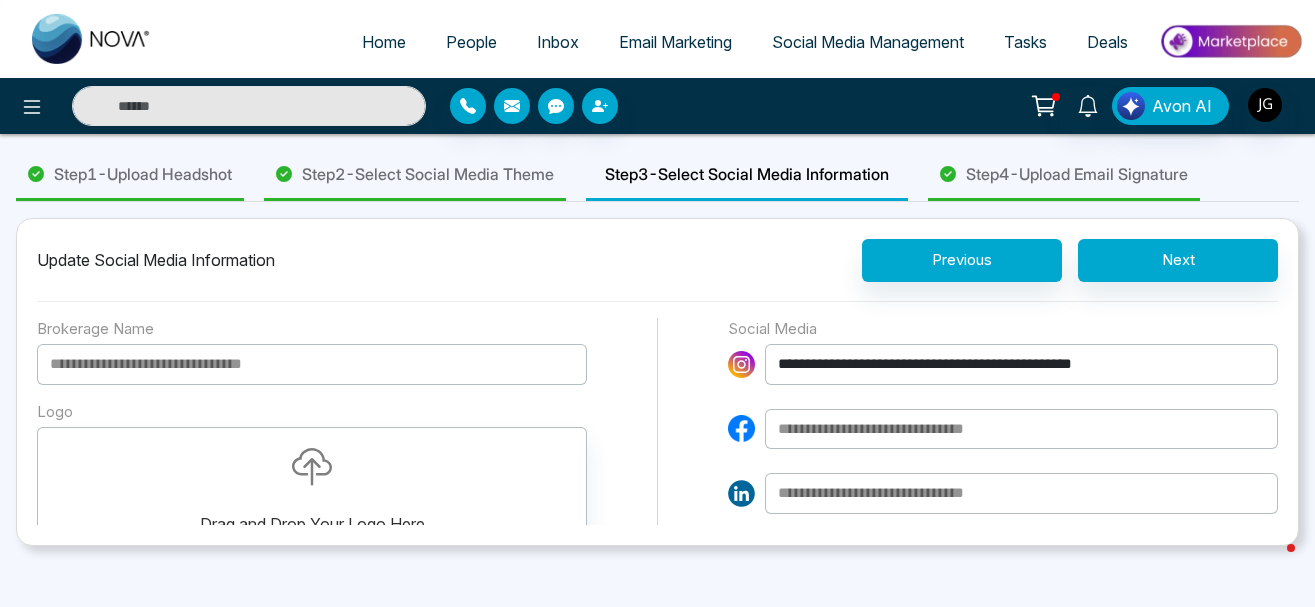 paste on "**********" 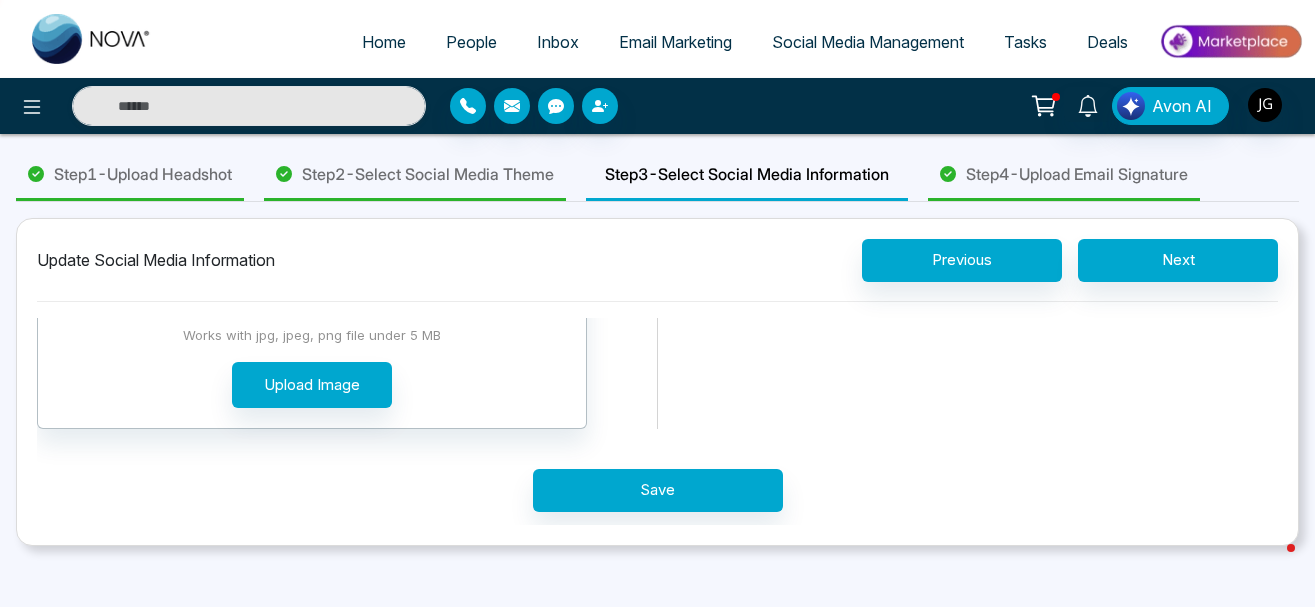 scroll, scrollTop: 221, scrollLeft: 0, axis: vertical 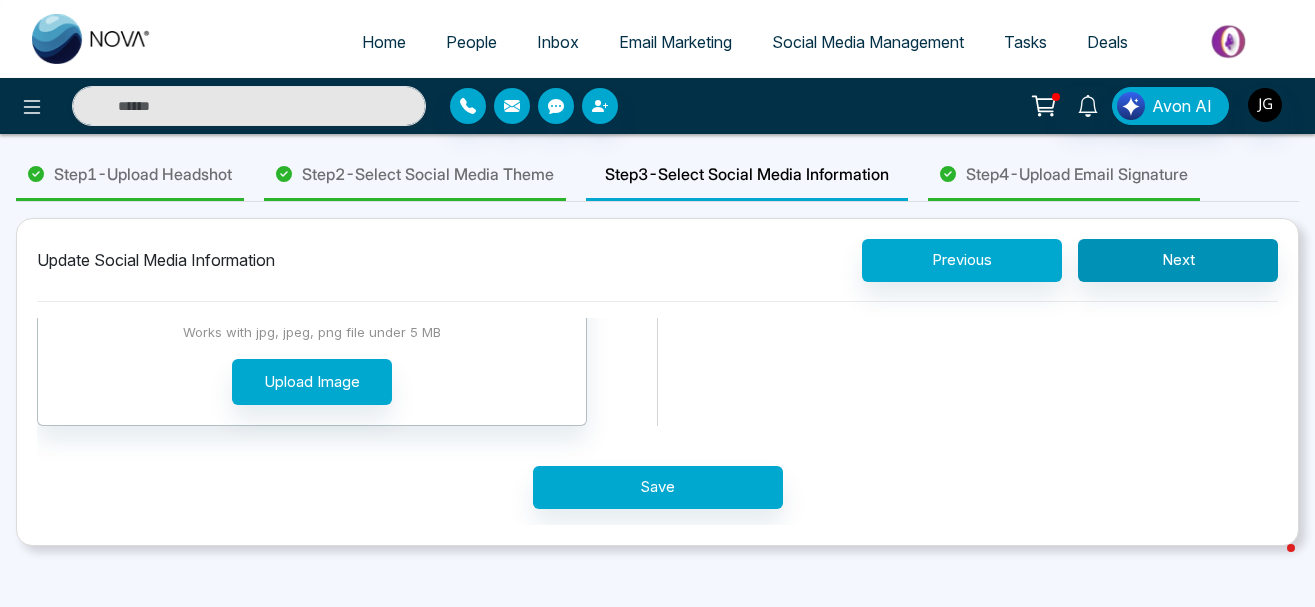 type on "**********" 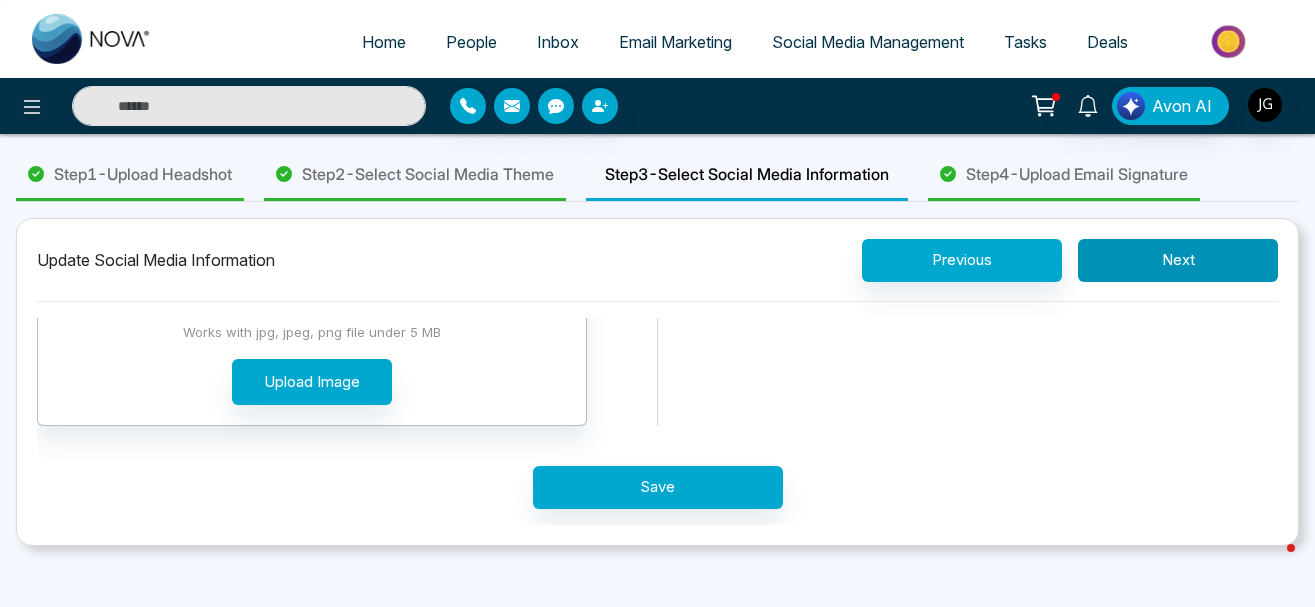 click on "Next" at bounding box center [1178, 260] 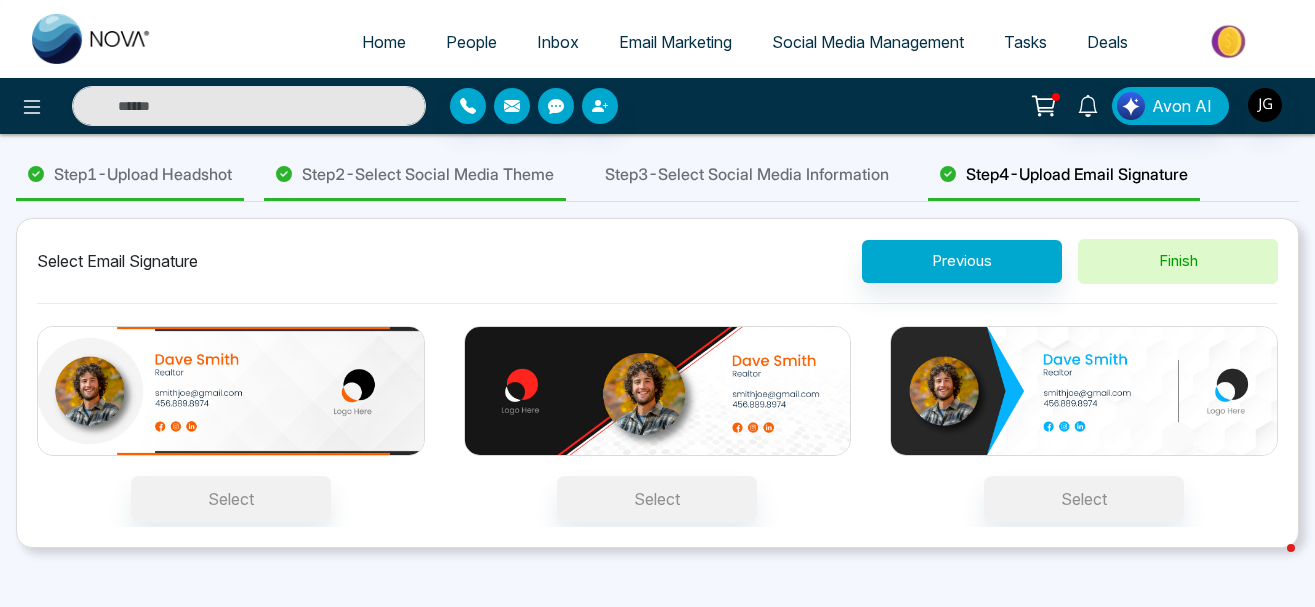 scroll, scrollTop: 244, scrollLeft: 0, axis: vertical 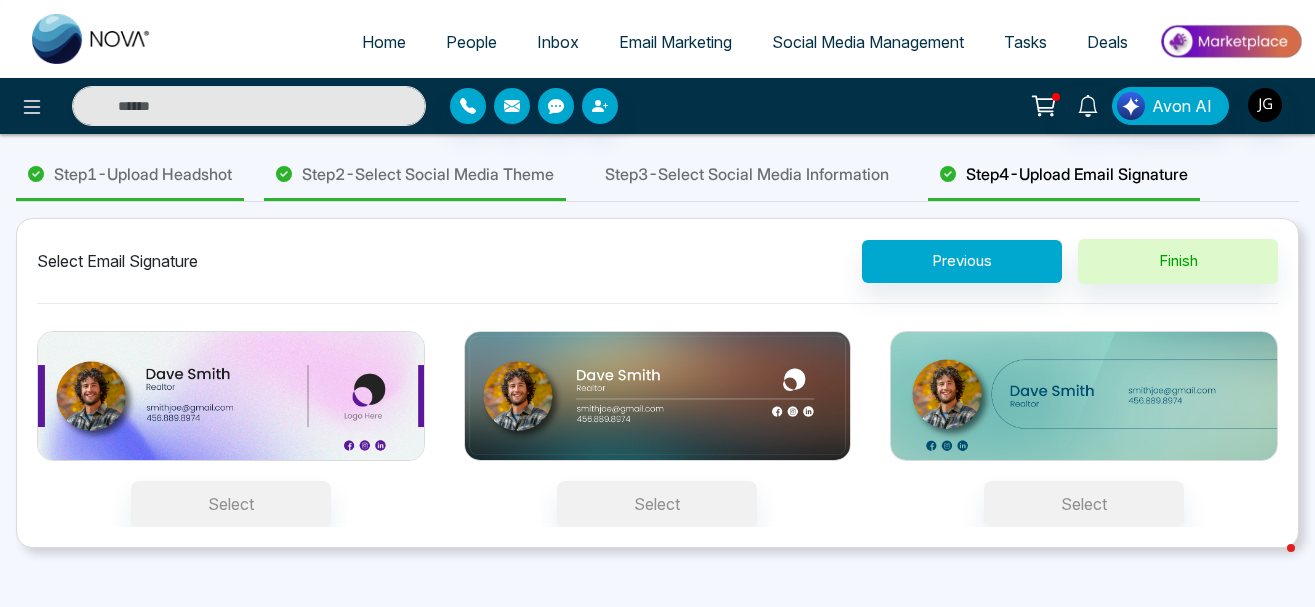 click at bounding box center (231, 396) 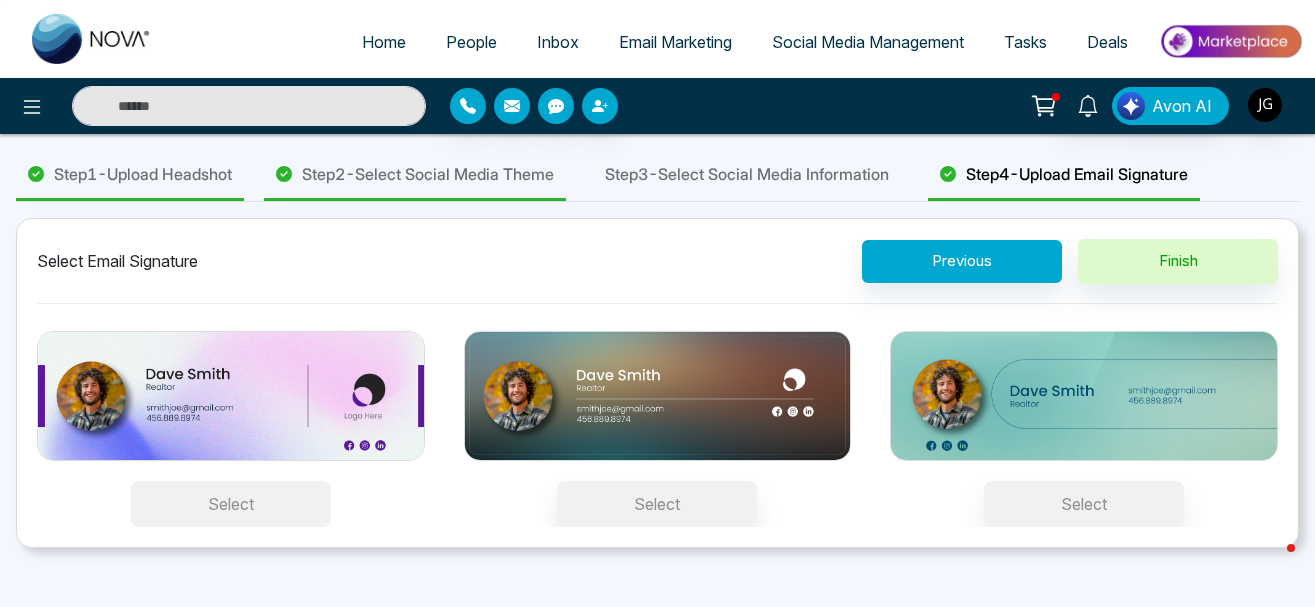 click on "Select" at bounding box center (231, 504) 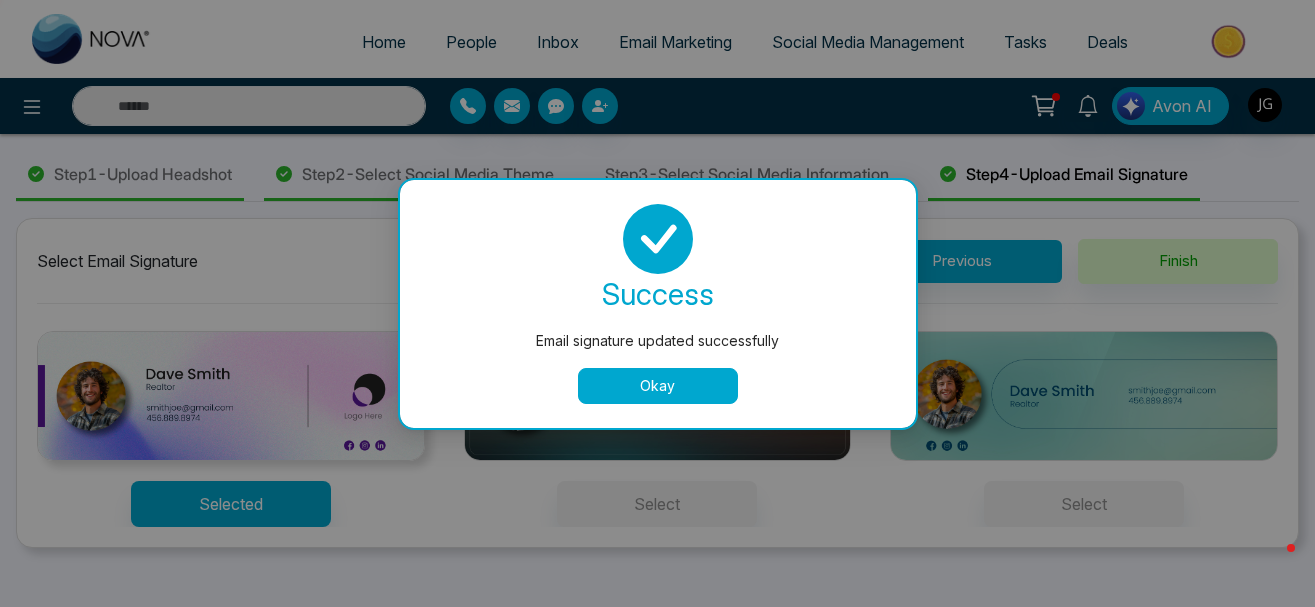 click on "Okay" at bounding box center (658, 386) 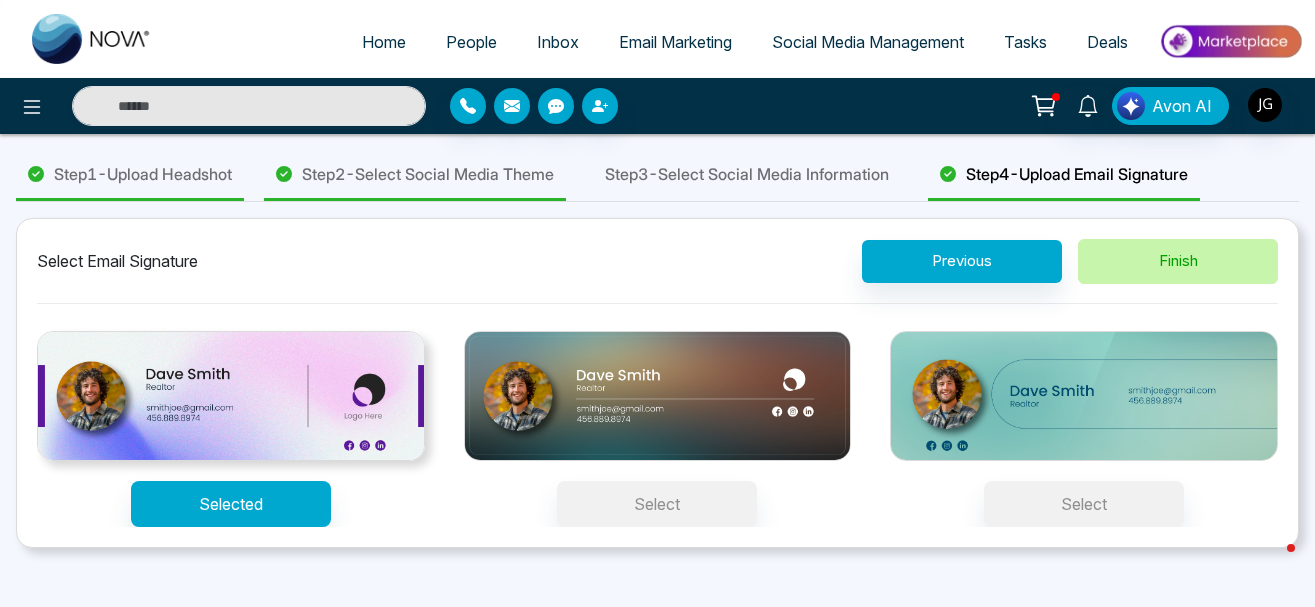 click on "Finish" at bounding box center (1178, 261) 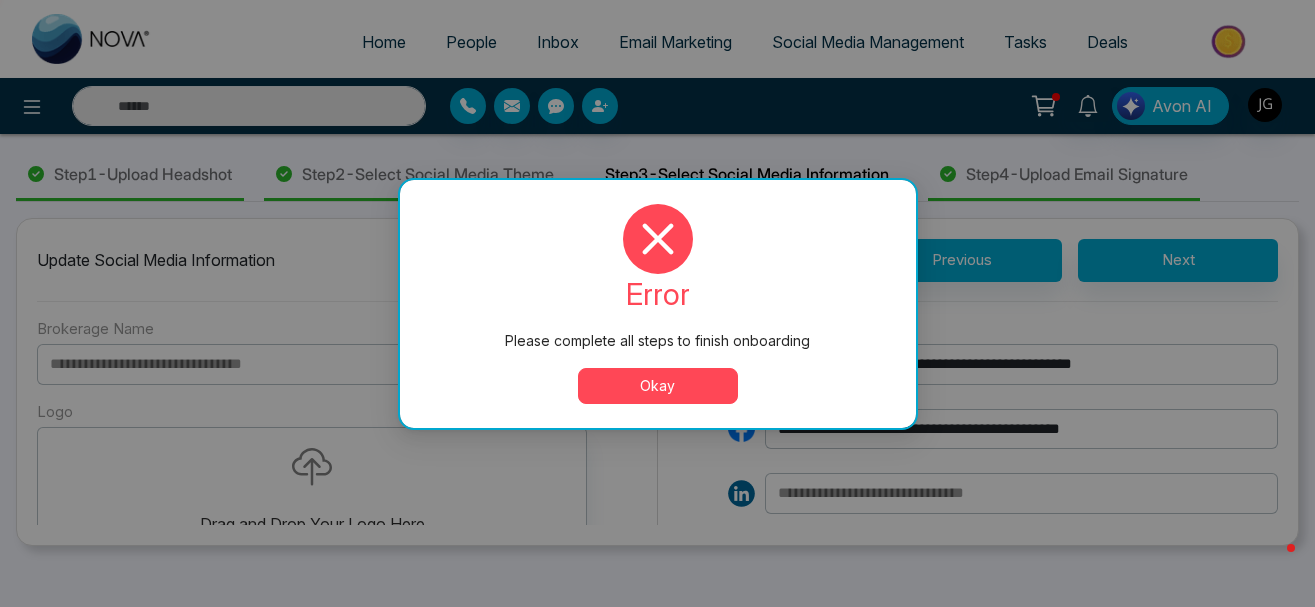 click on "Okay" at bounding box center (658, 386) 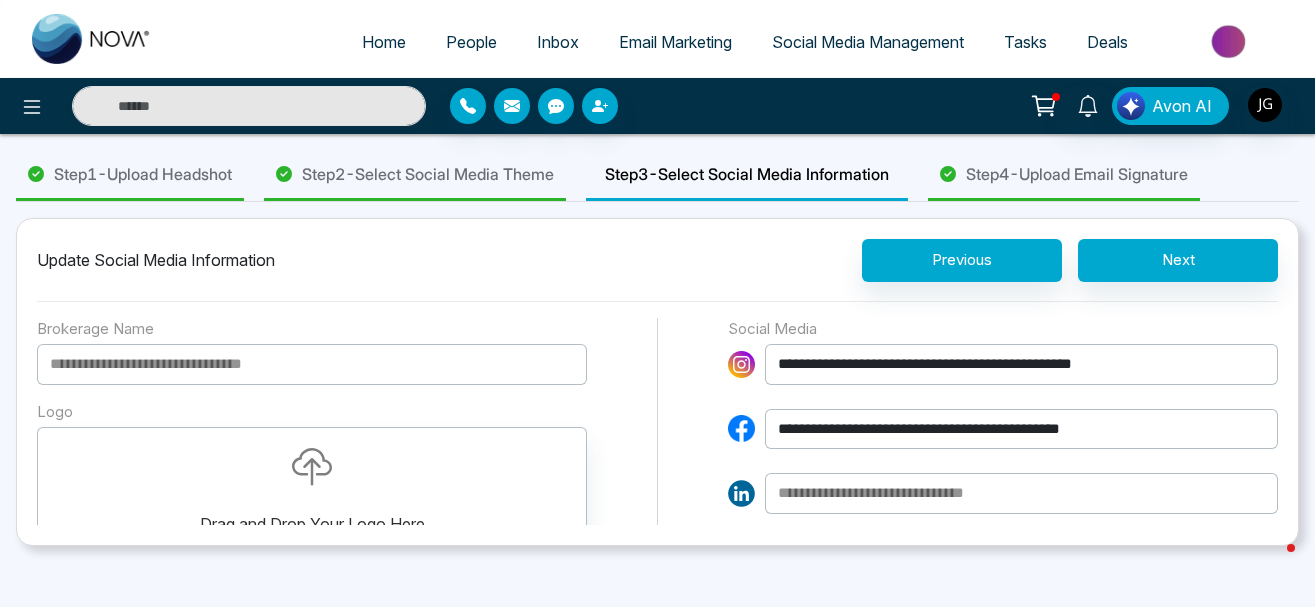scroll, scrollTop: 221, scrollLeft: 0, axis: vertical 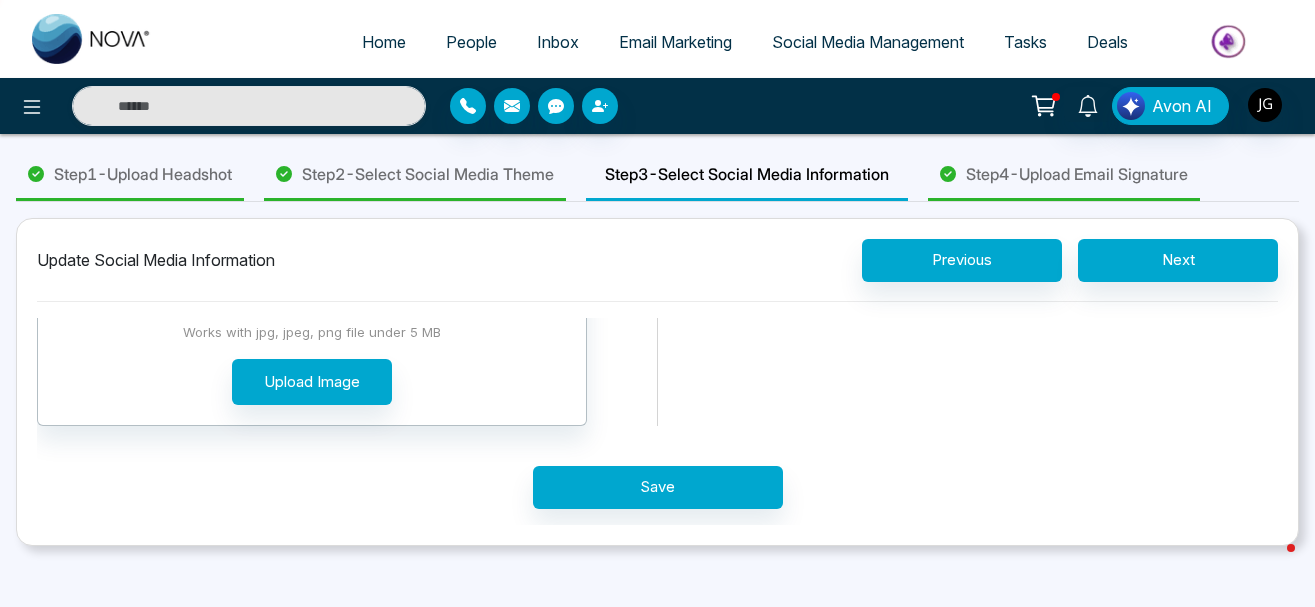 click on "Save" at bounding box center (657, 475) 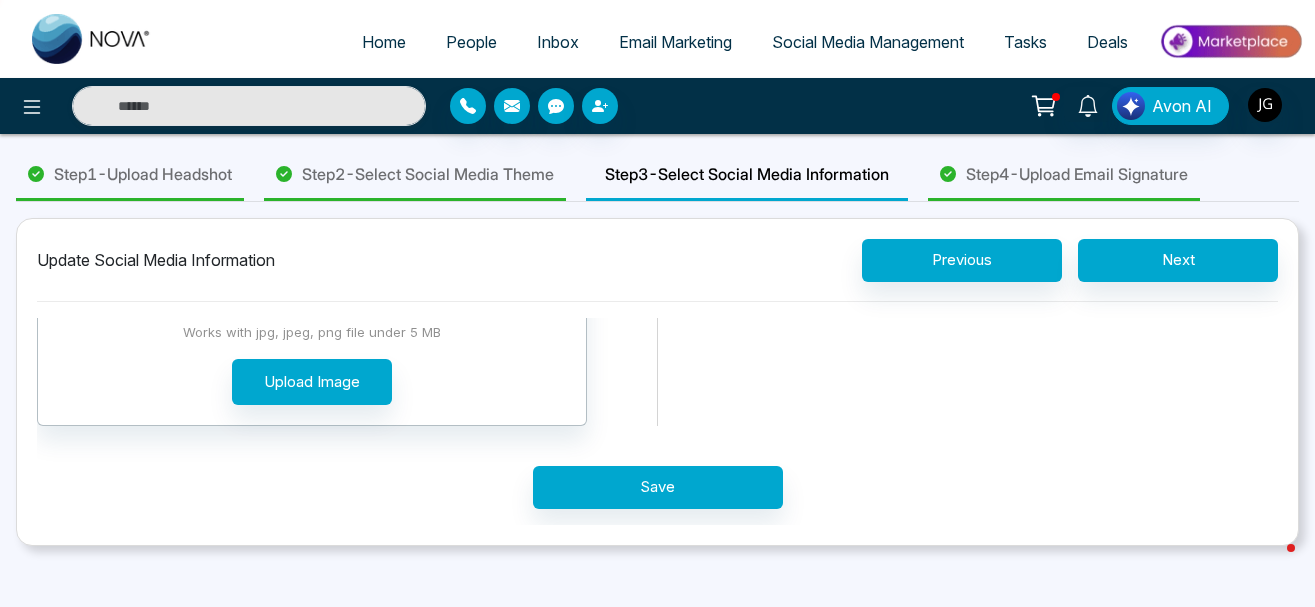 click on "Save" at bounding box center [657, 475] 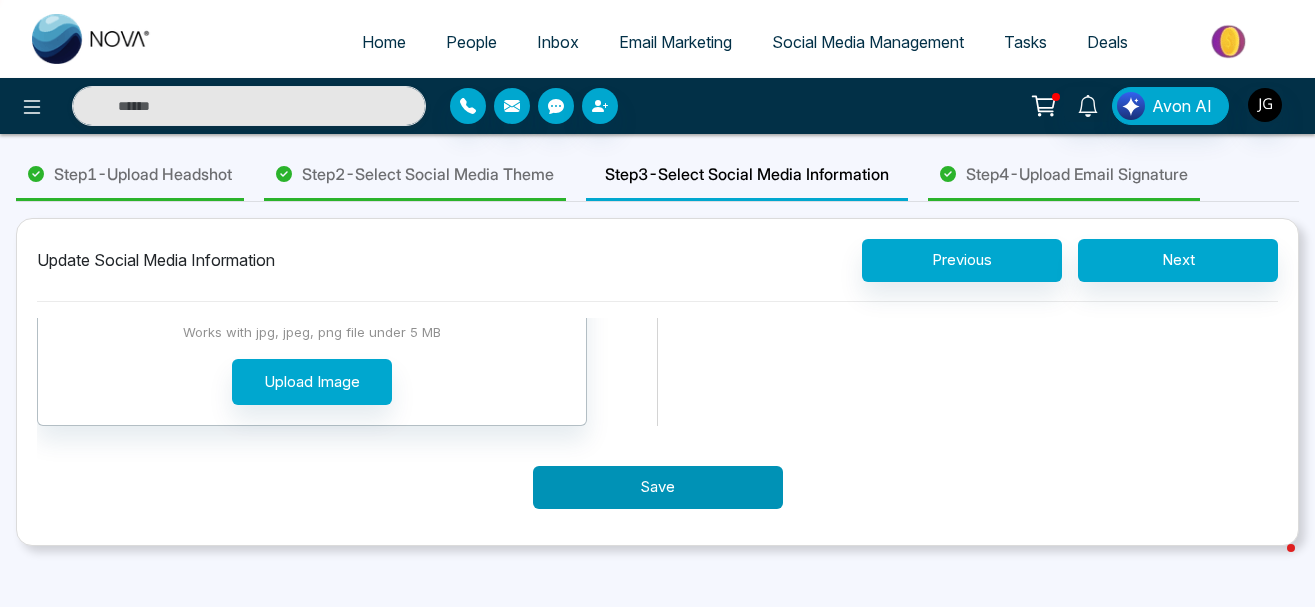 click on "Save" at bounding box center (658, 487) 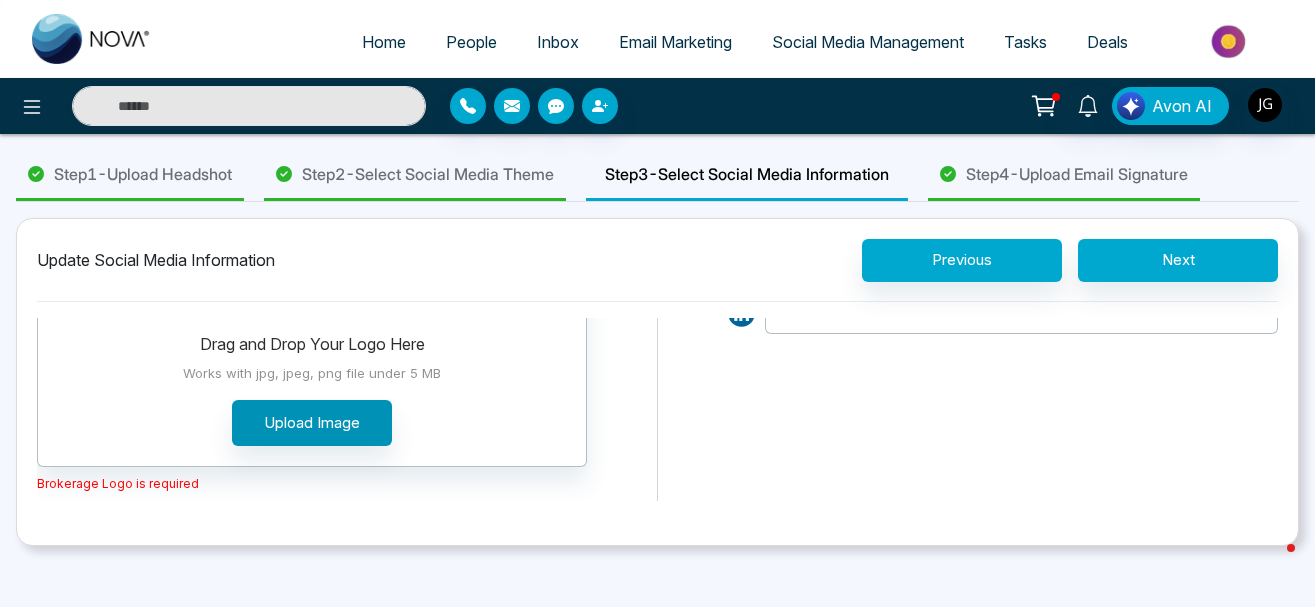 scroll, scrollTop: 221, scrollLeft: 0, axis: vertical 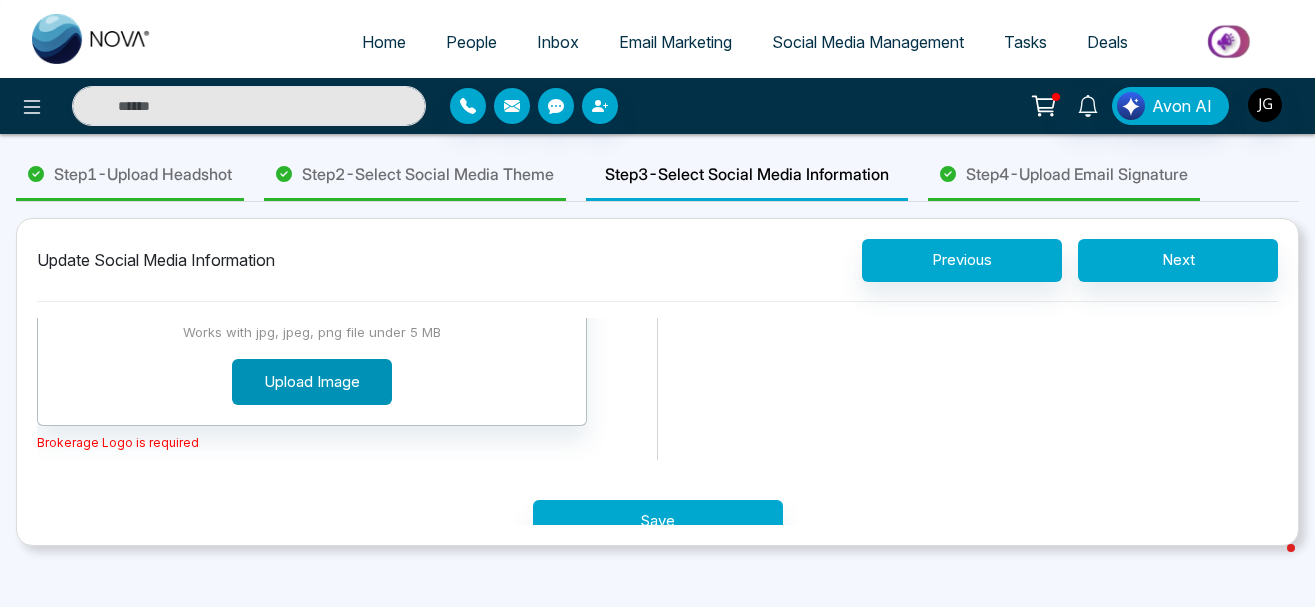 click on "Upload Image" at bounding box center (312, 382) 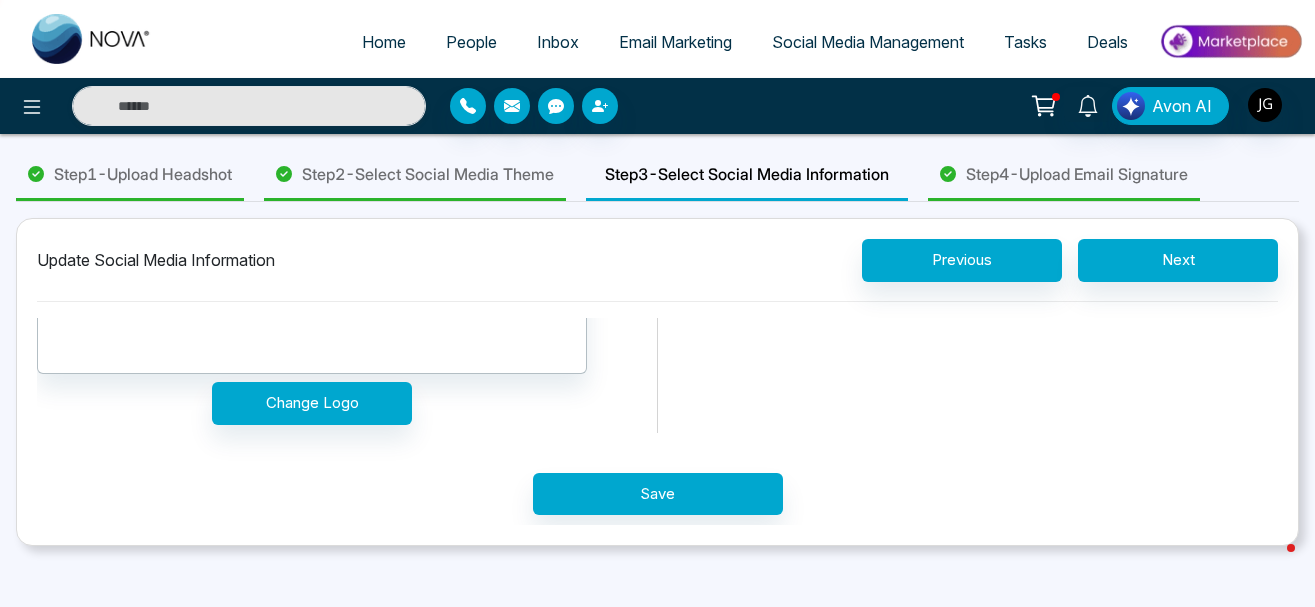 scroll, scrollTop: 279, scrollLeft: 0, axis: vertical 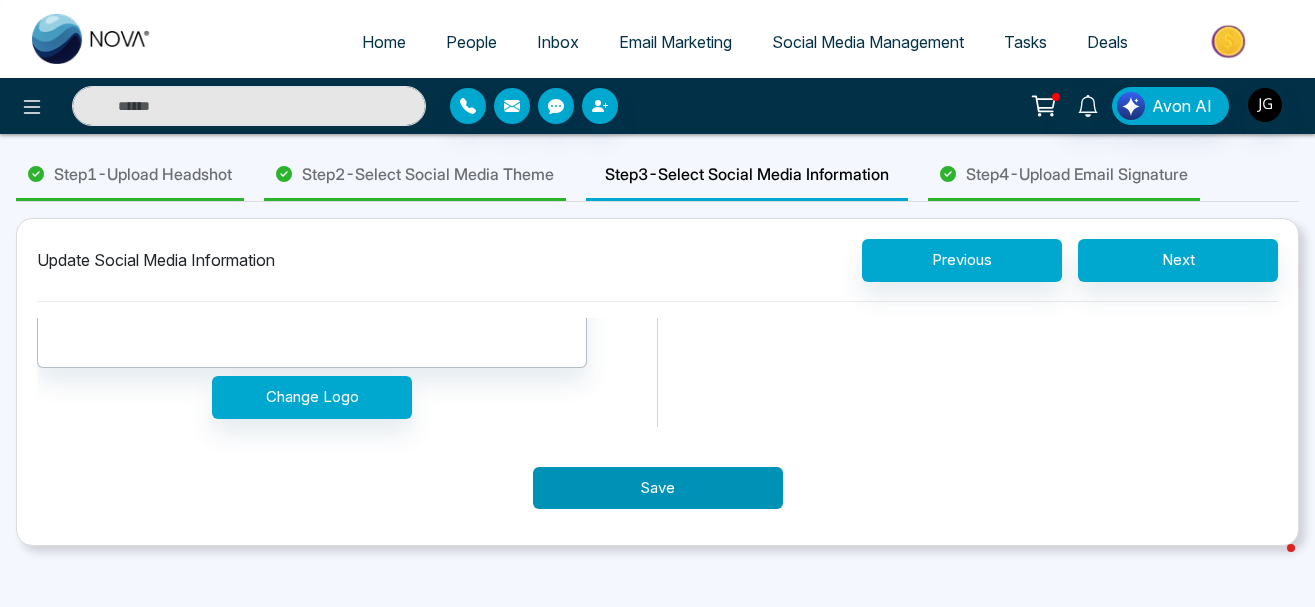 click on "Save" at bounding box center [658, 488] 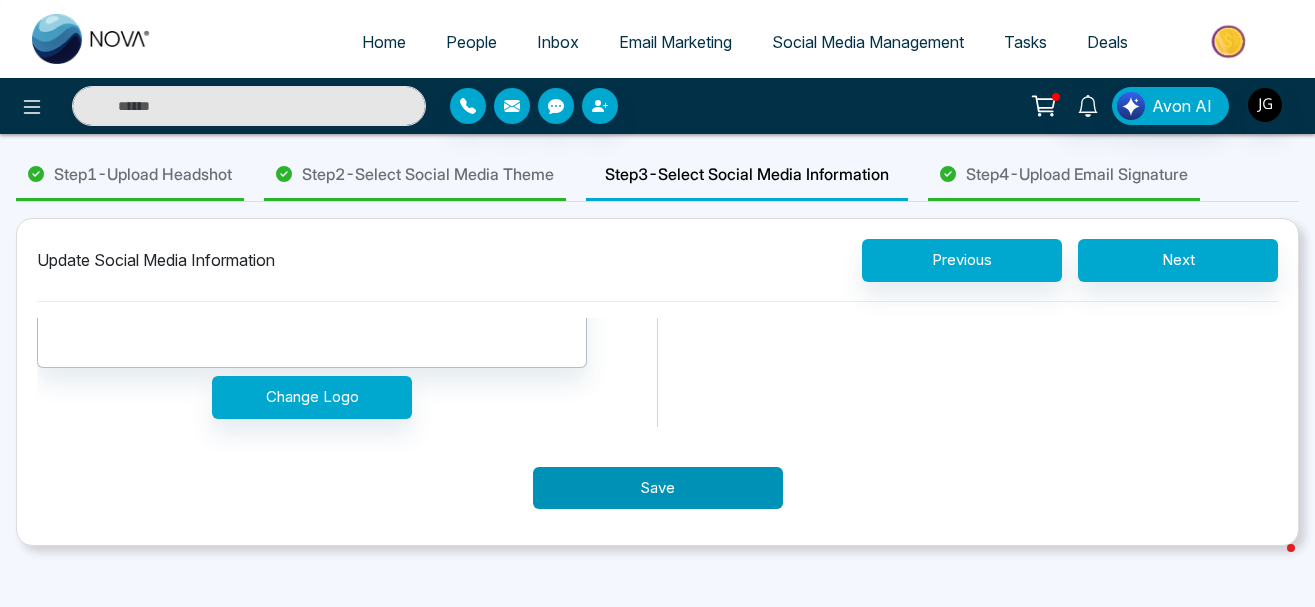 click on "Save" at bounding box center [658, 488] 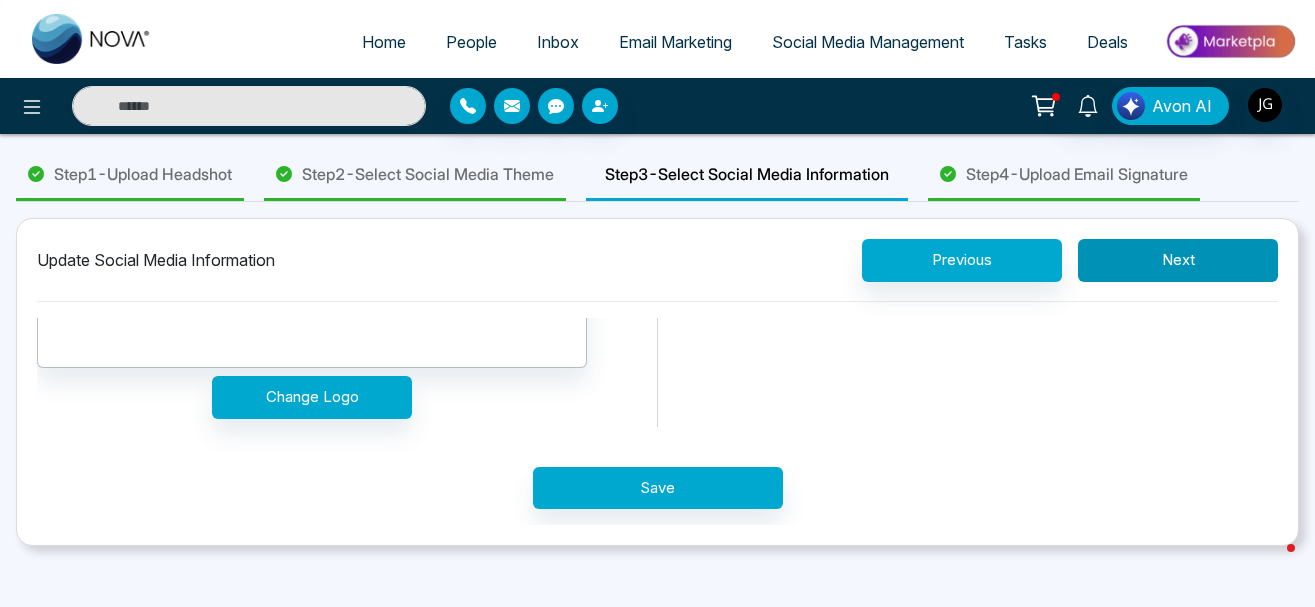 click on "Next" at bounding box center [1178, 260] 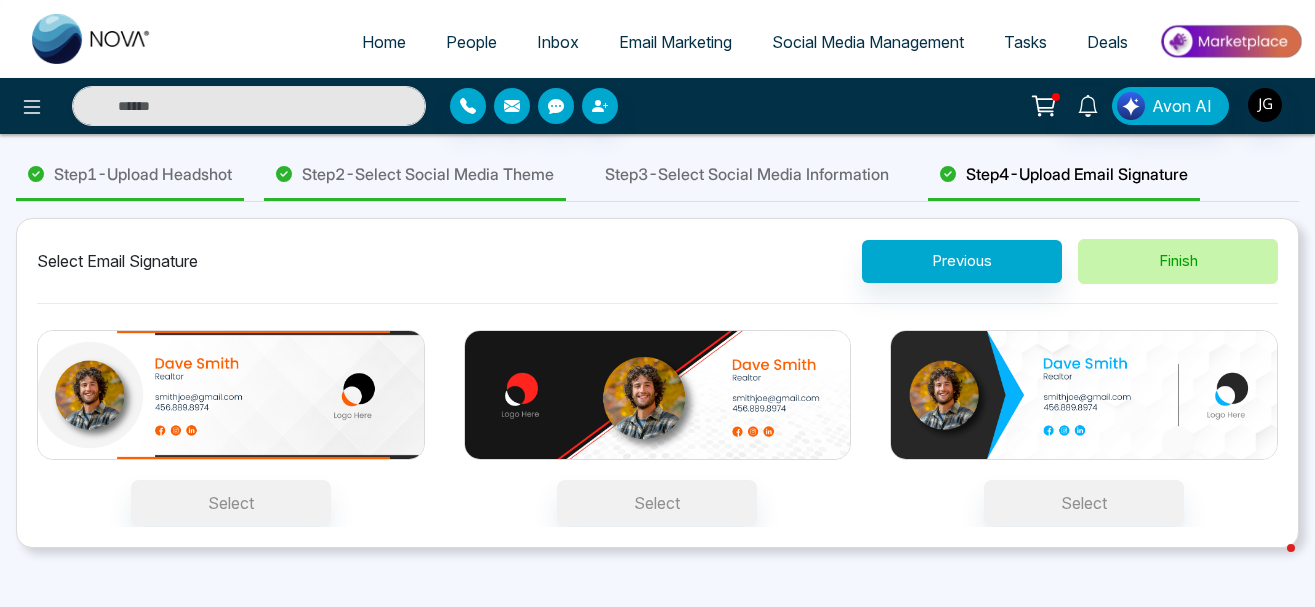 click on "Finish" at bounding box center (1178, 261) 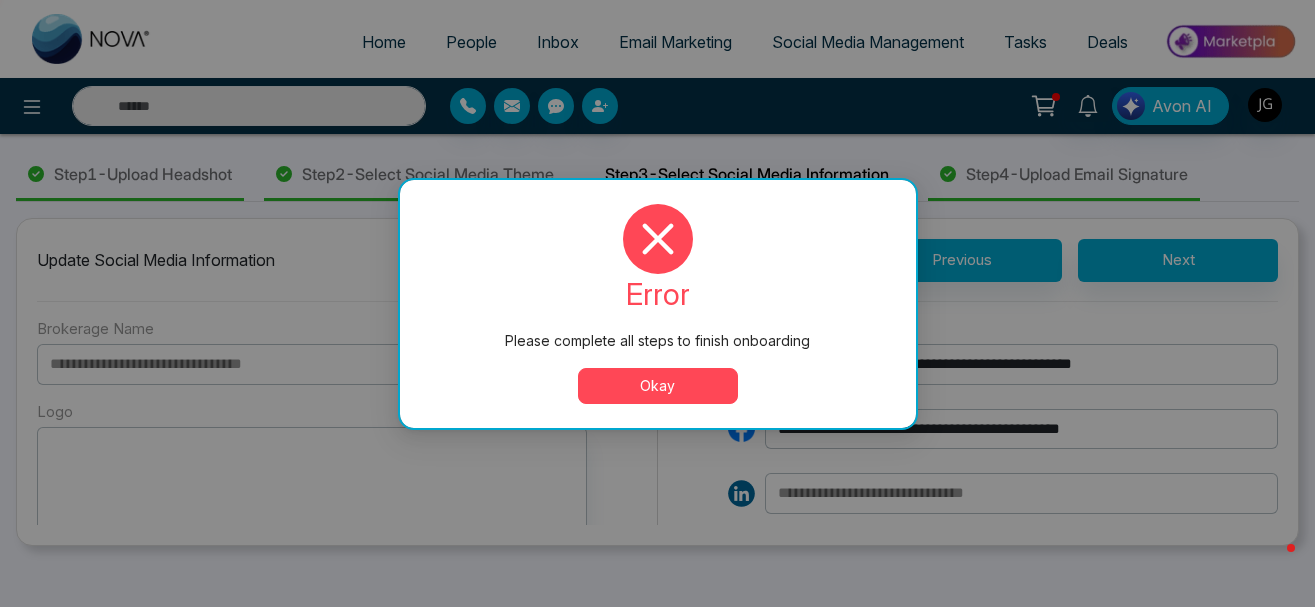 click on "Okay" at bounding box center [658, 386] 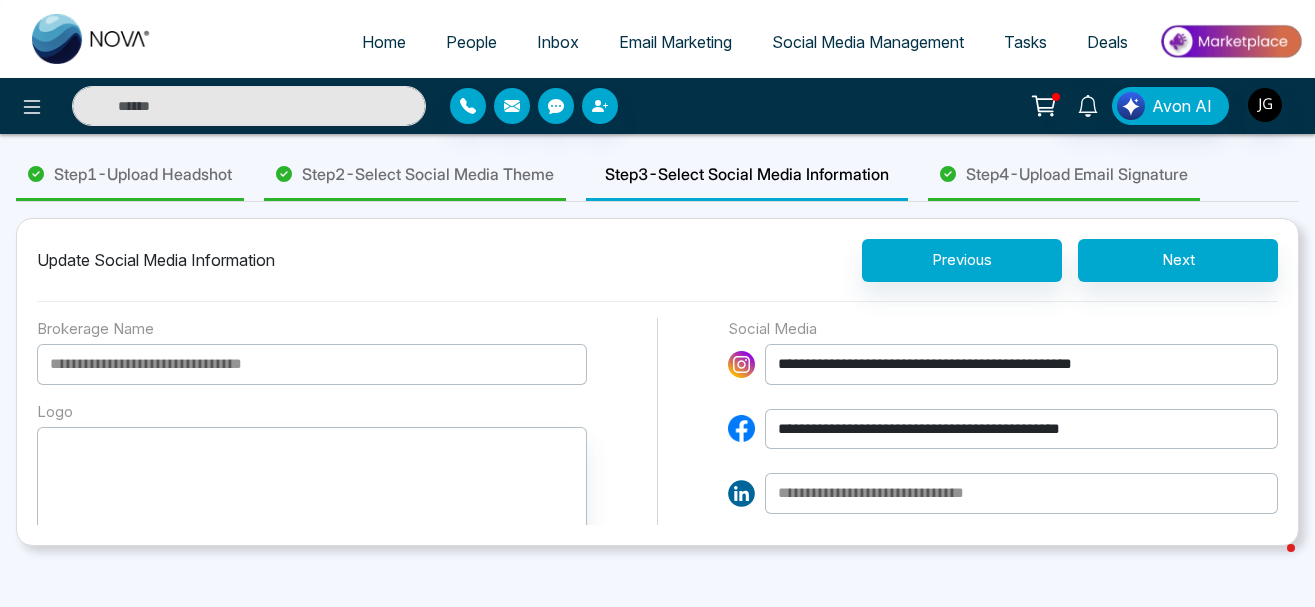 click at bounding box center (312, 364) 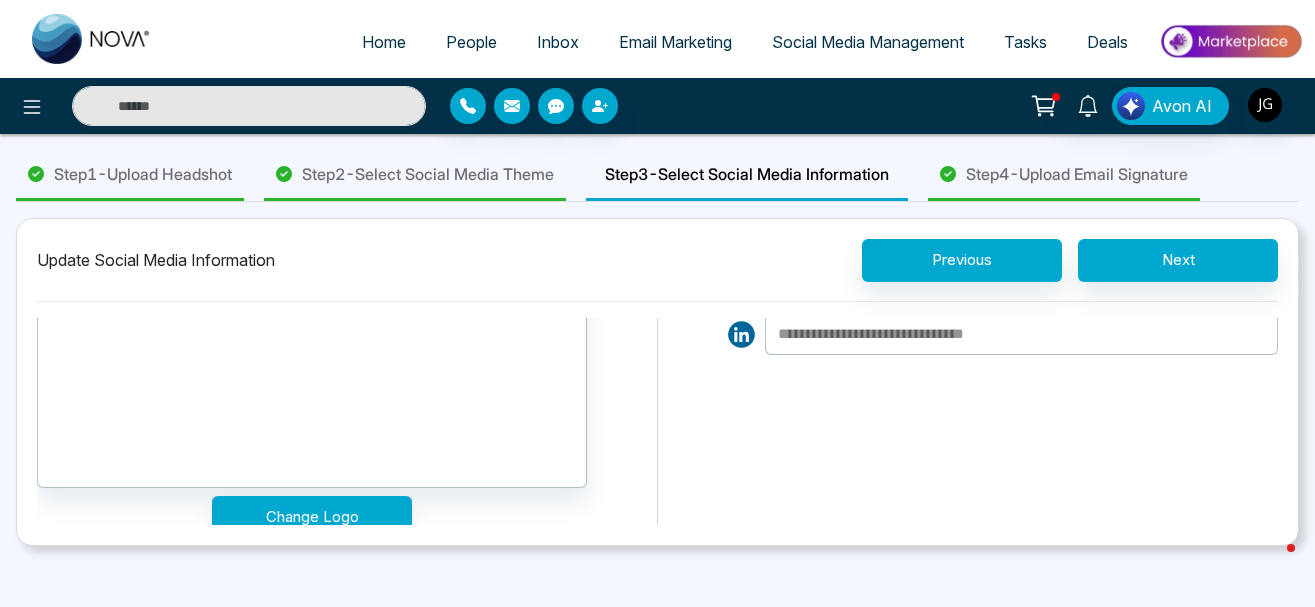 scroll, scrollTop: 0, scrollLeft: 0, axis: both 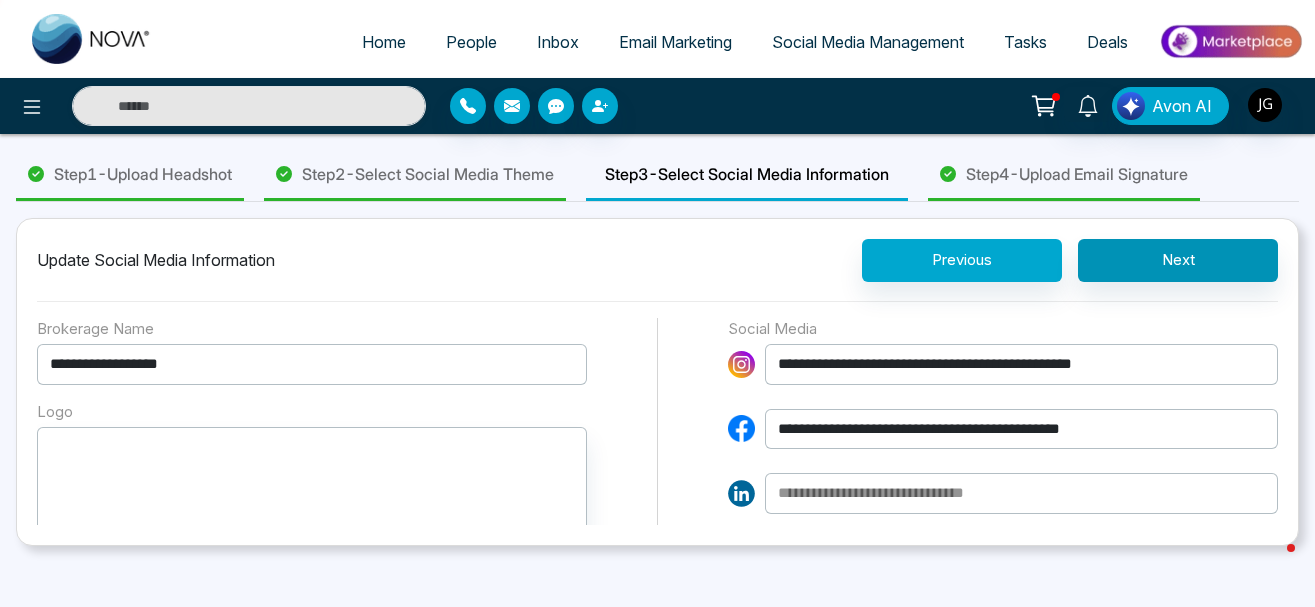 type on "**********" 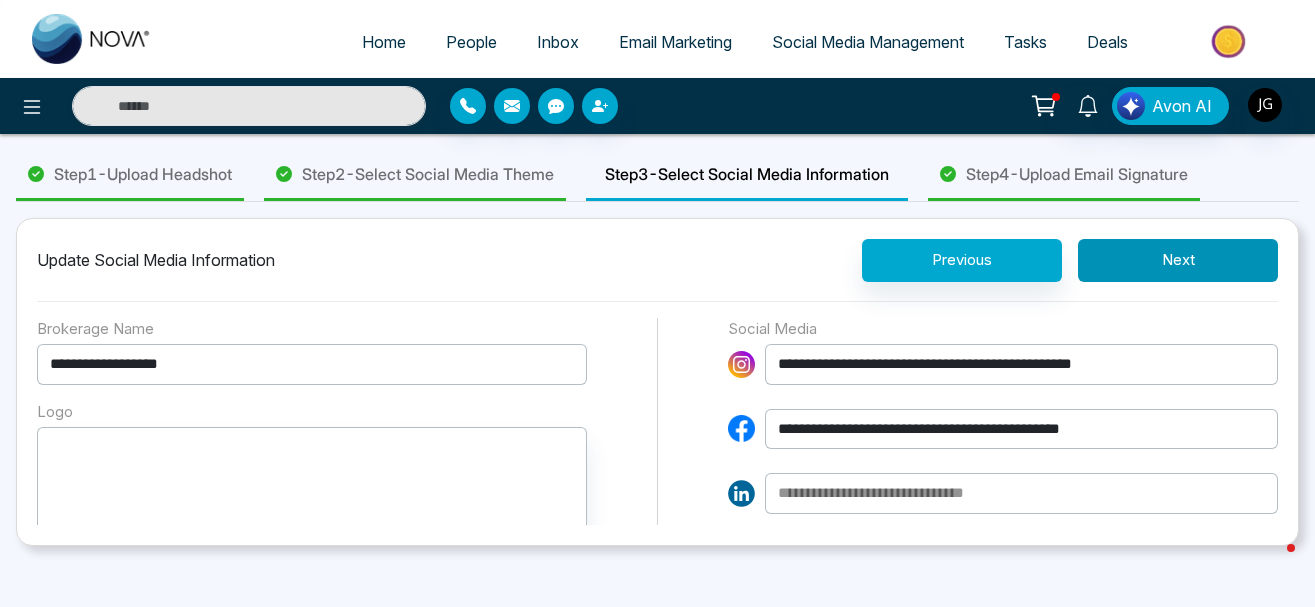 click on "Next" at bounding box center (1178, 260) 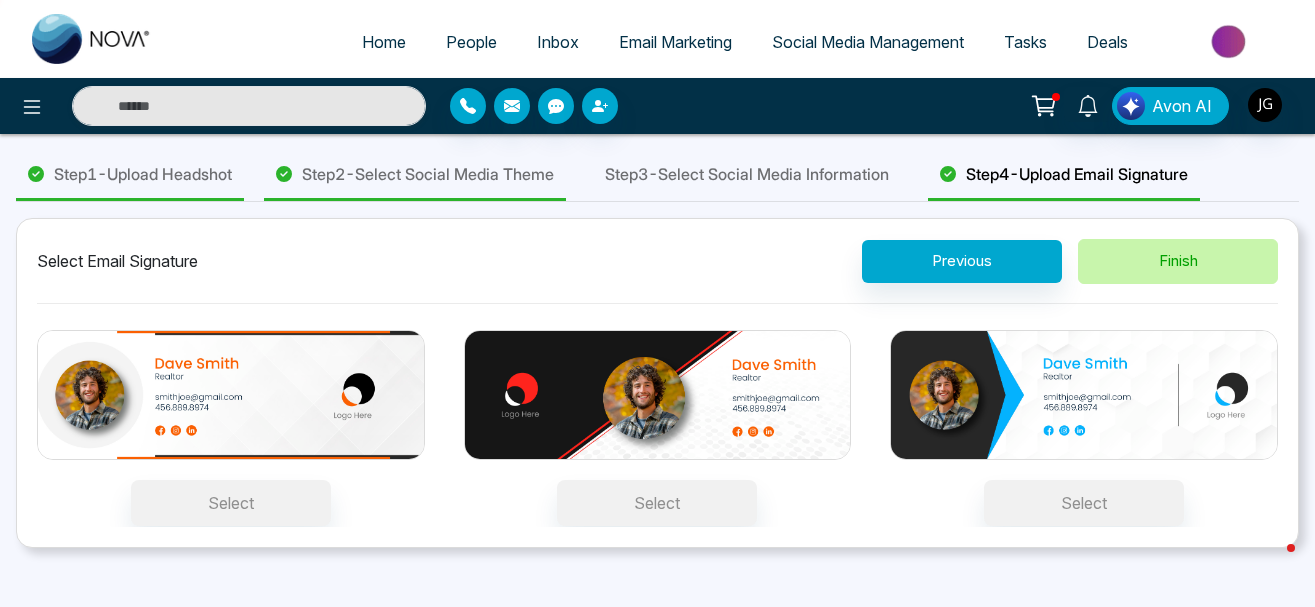 click on "Finish" at bounding box center (1178, 261) 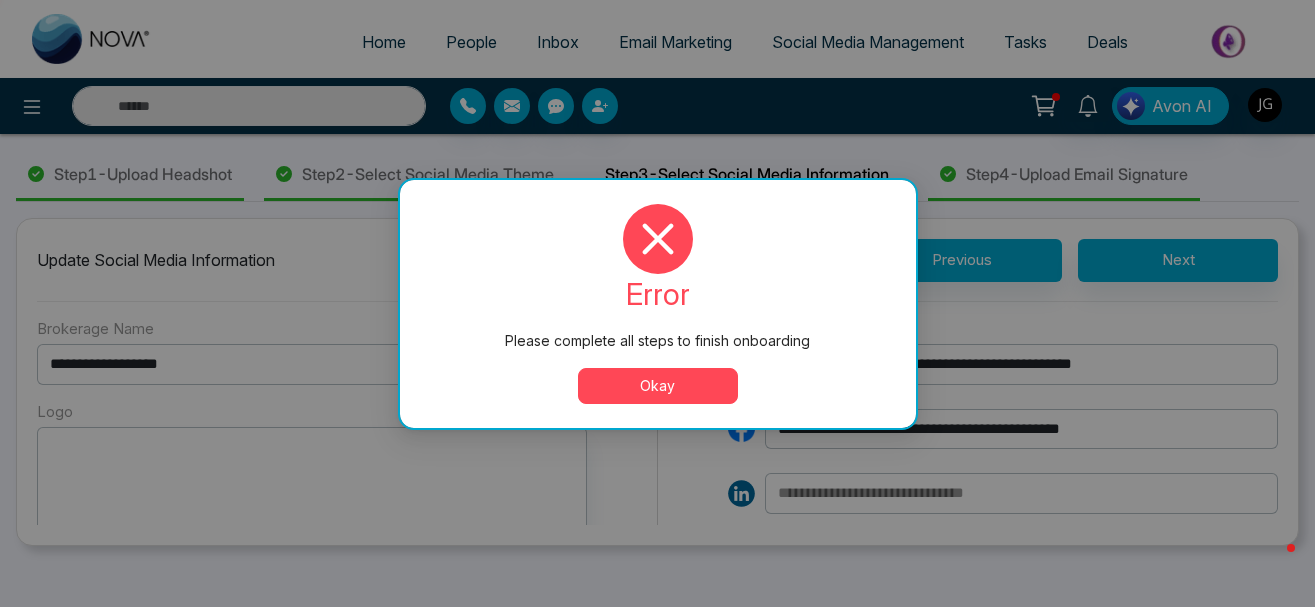 click on "Okay" at bounding box center (658, 386) 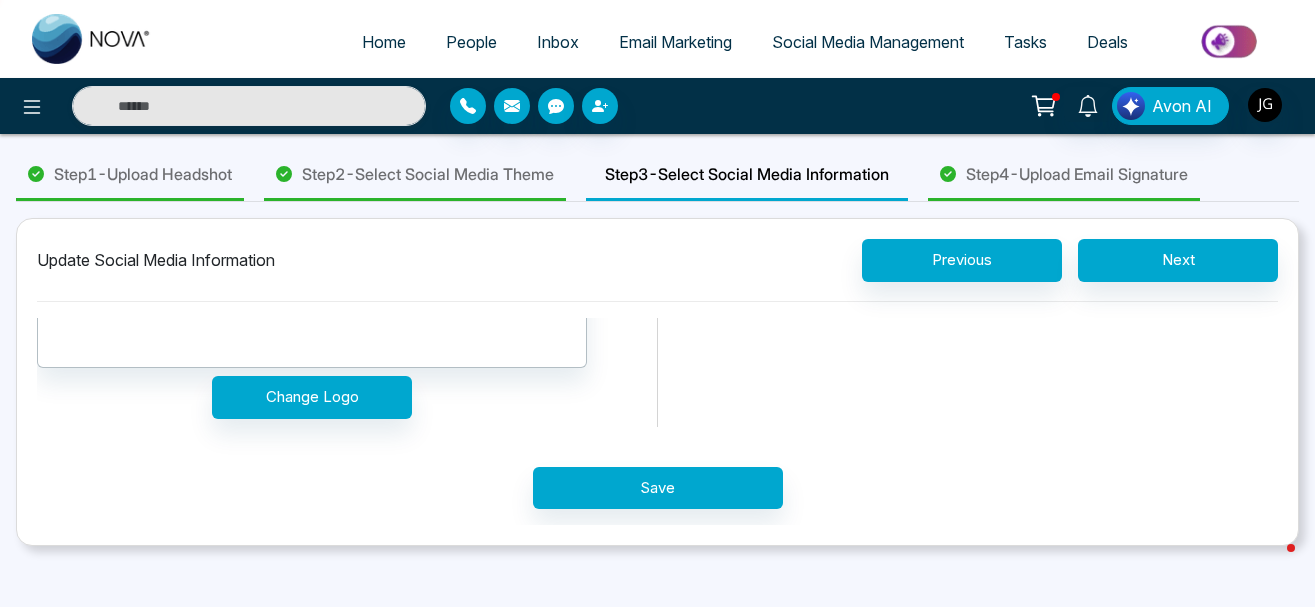 scroll, scrollTop: 0, scrollLeft: 0, axis: both 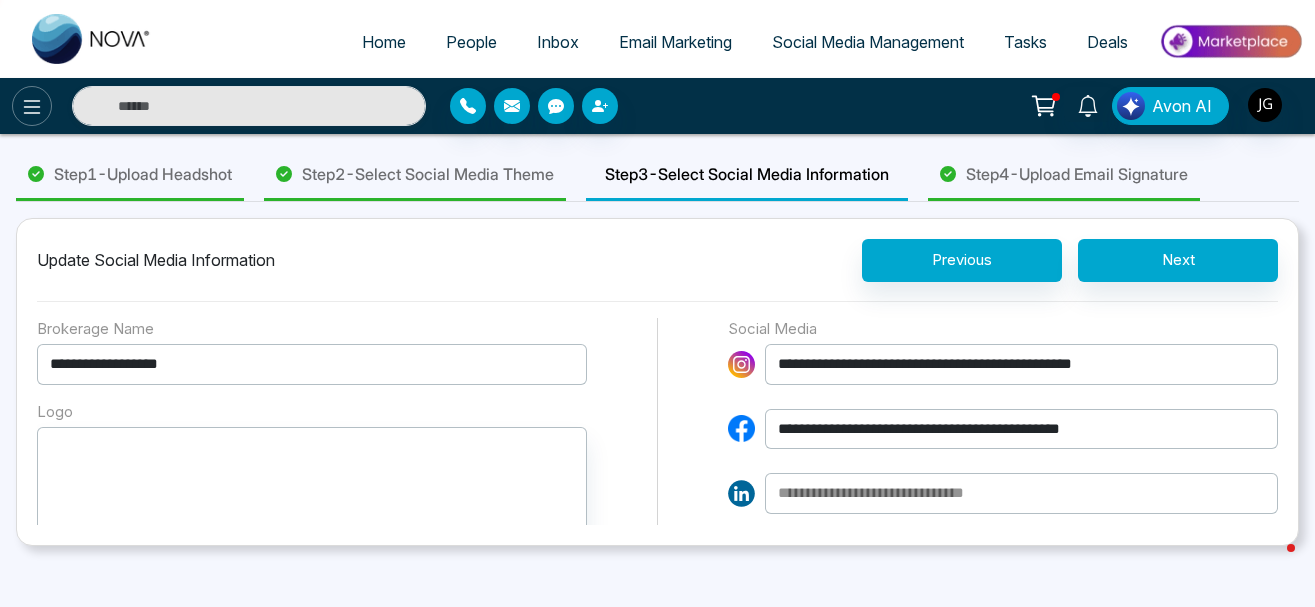 click 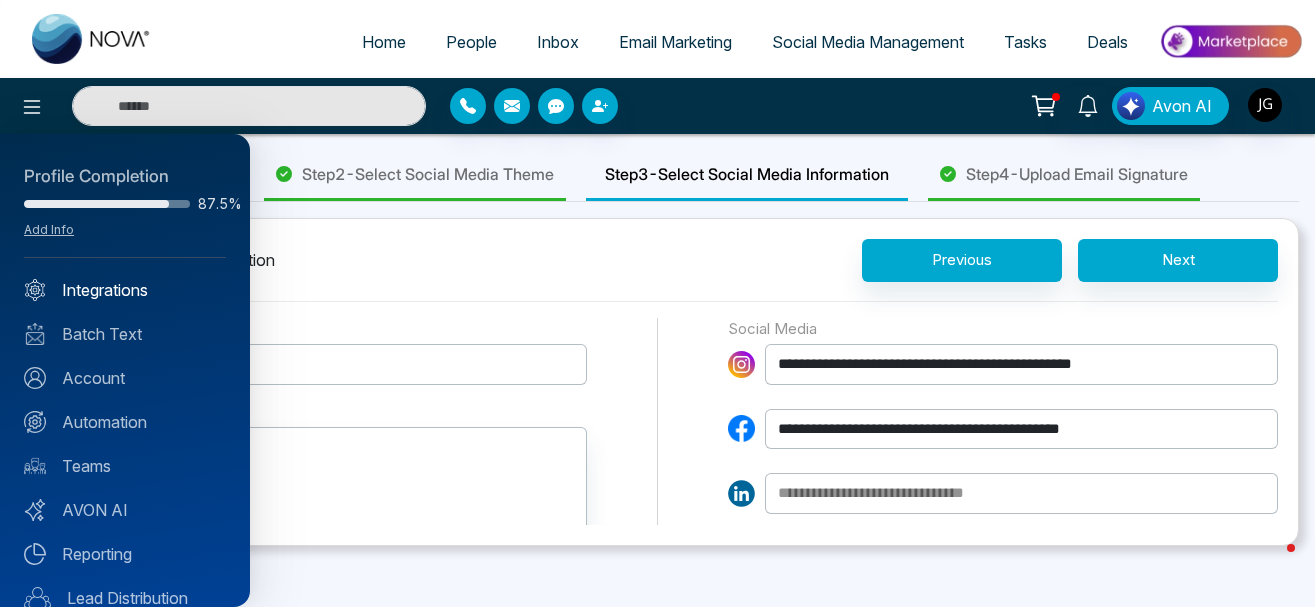 click on "Integrations" at bounding box center [125, 290] 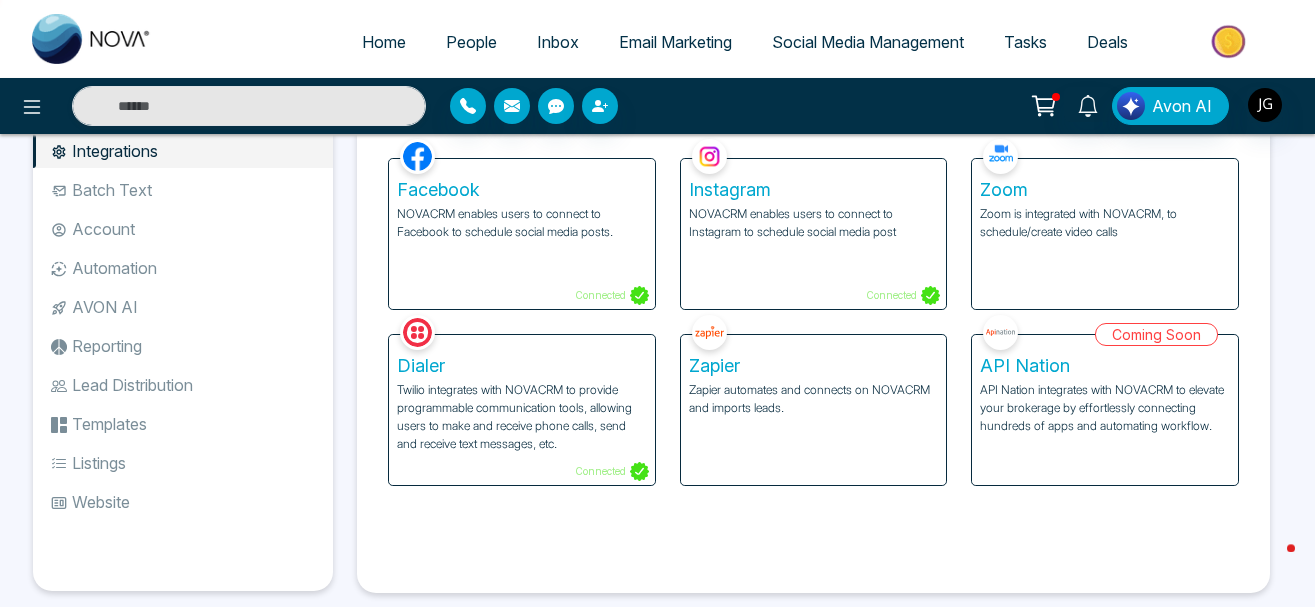 scroll, scrollTop: 116, scrollLeft: 0, axis: vertical 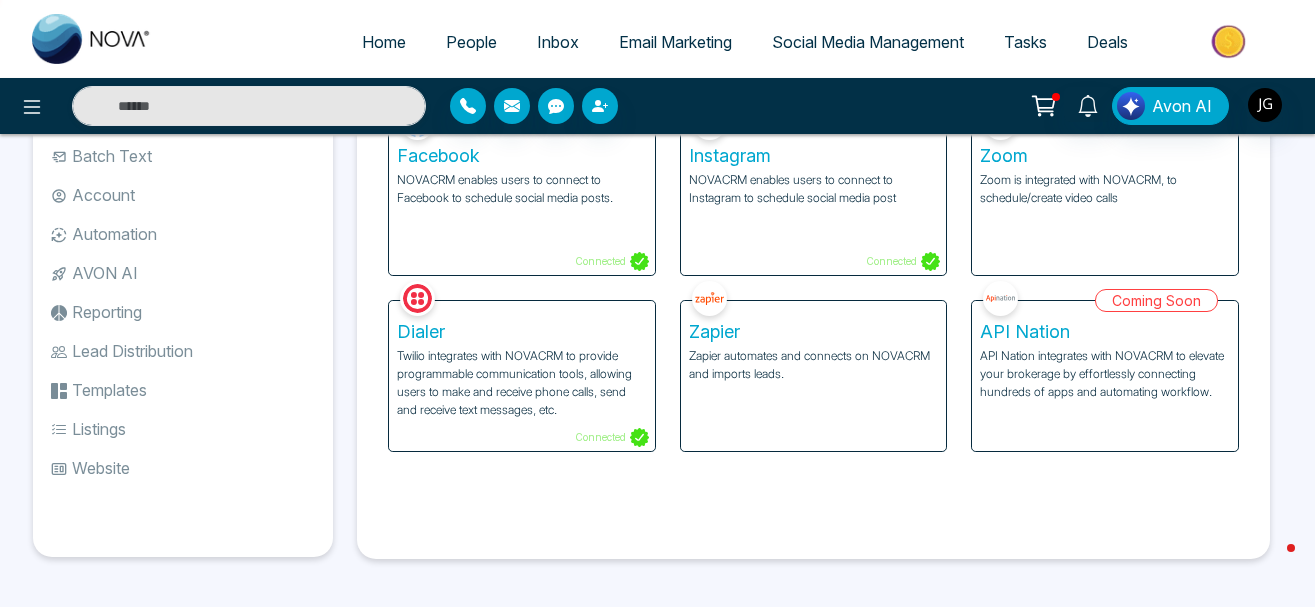 click on "Templates" at bounding box center (183, 390) 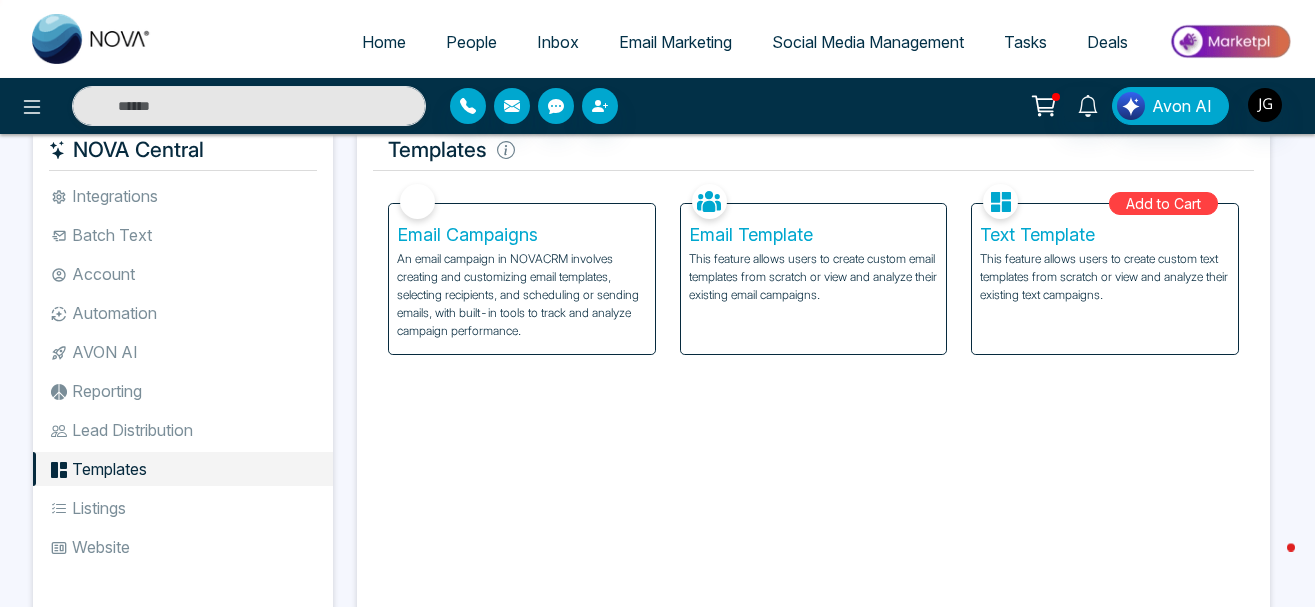 scroll, scrollTop: 0, scrollLeft: 0, axis: both 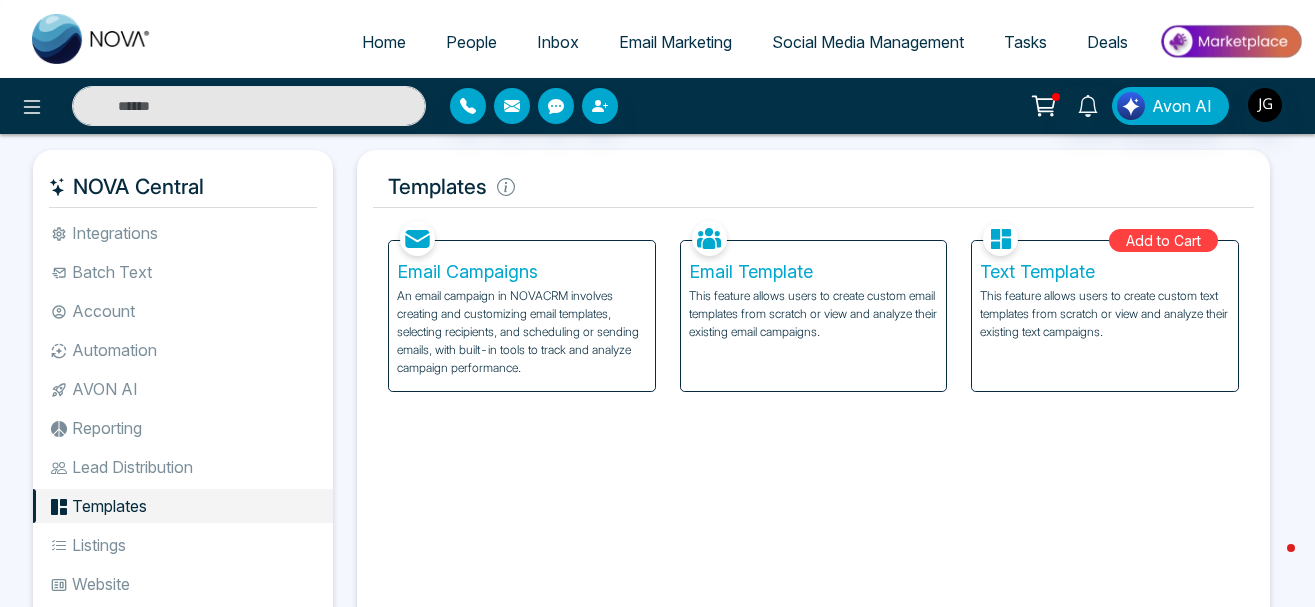 click on "Reporting" at bounding box center (183, 428) 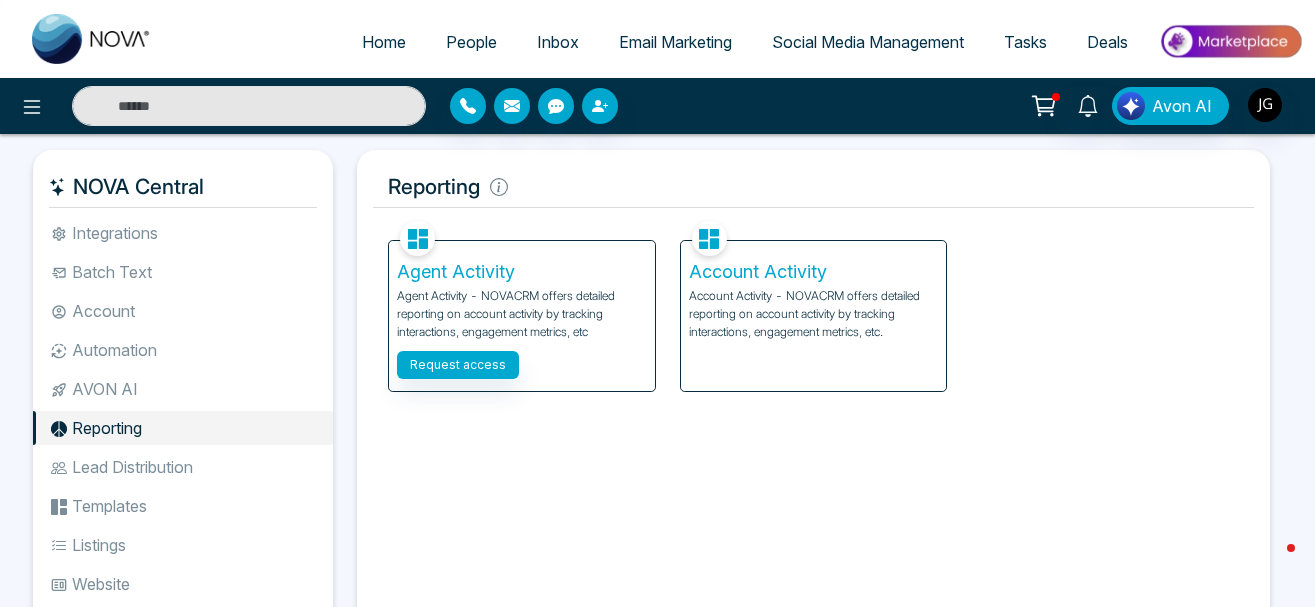 click on "Lead Distribution" at bounding box center [183, 467] 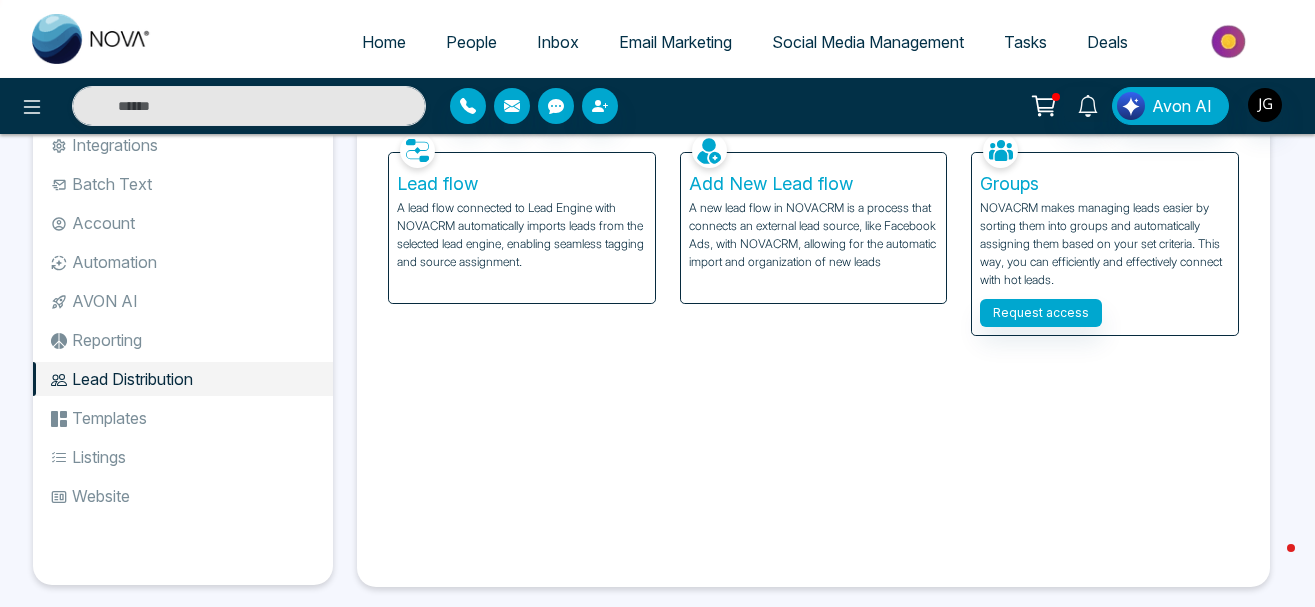 scroll, scrollTop: 116, scrollLeft: 0, axis: vertical 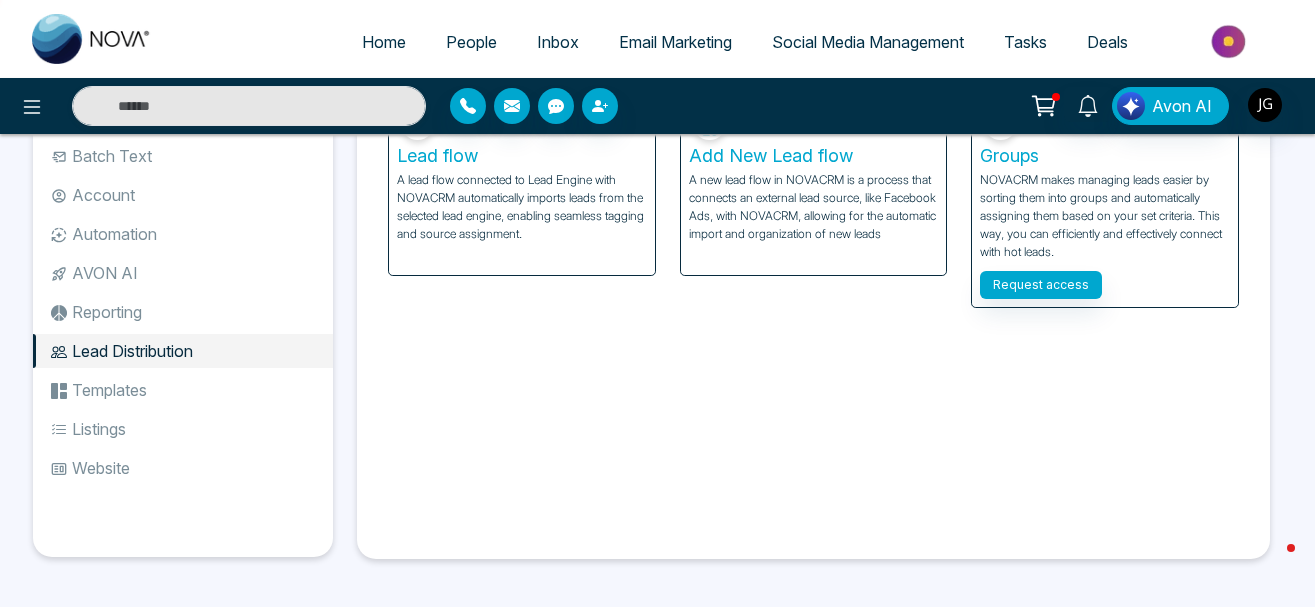 click on "Listings" at bounding box center [183, 429] 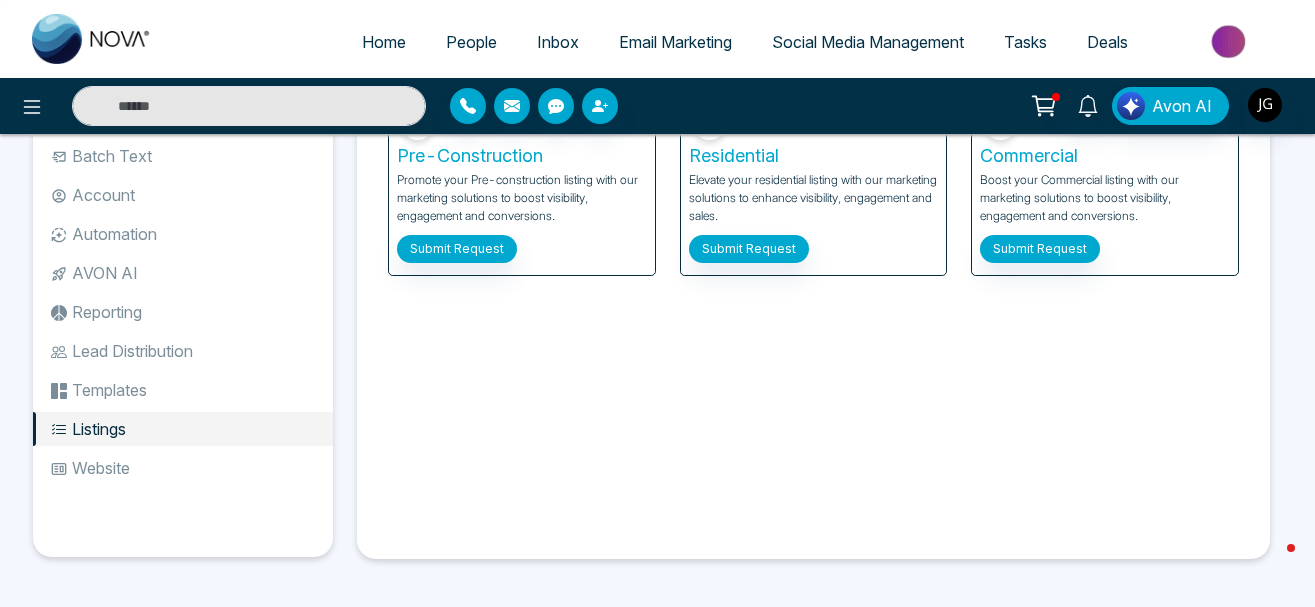 click on "Website" at bounding box center [183, 468] 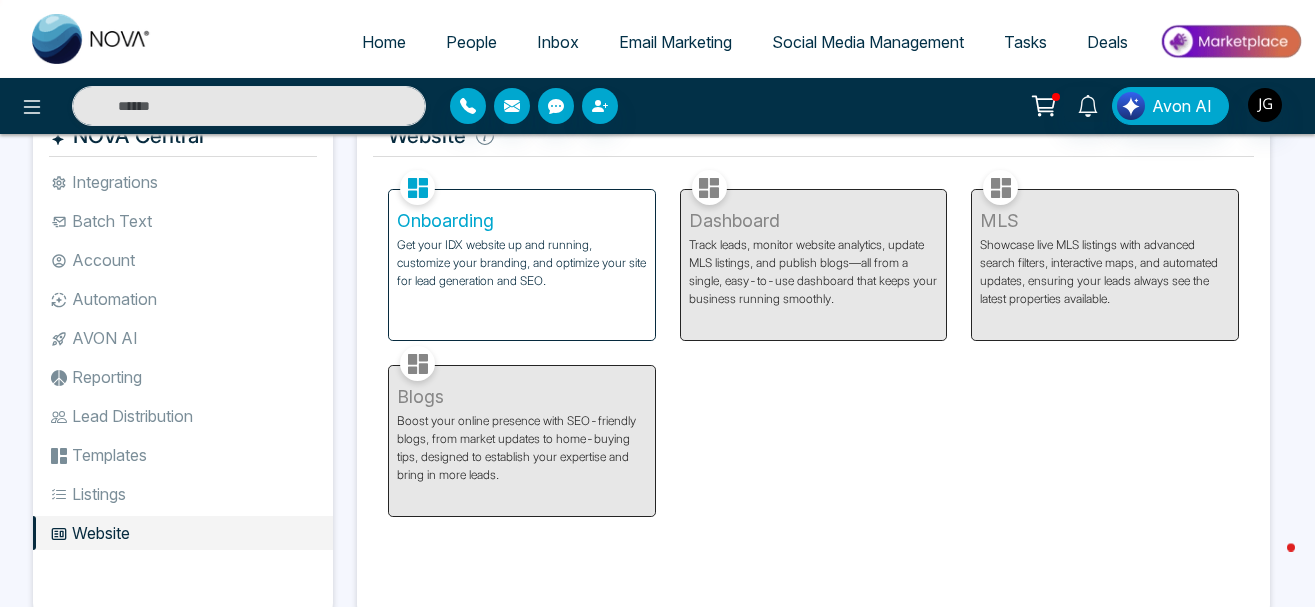 scroll, scrollTop: 14, scrollLeft: 0, axis: vertical 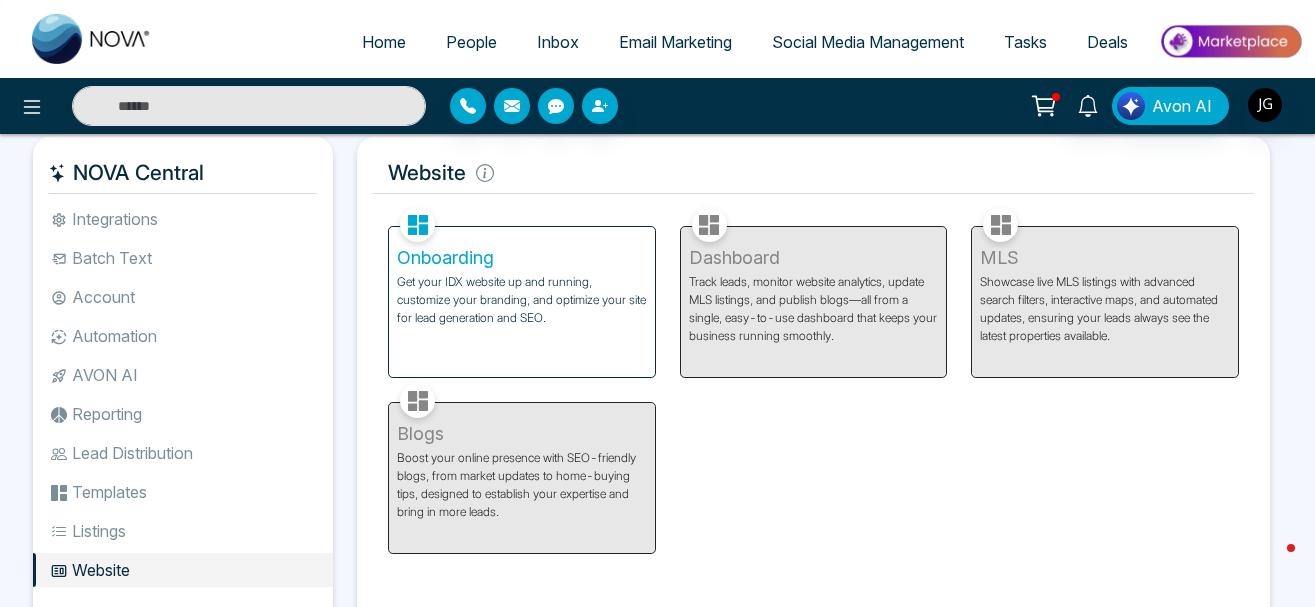 click on "Dashboard Track leads, monitor website analytics, update MLS listings, and publish blogs—all from a single, easy-to-use dashboard that keeps your business running smoothly." at bounding box center [814, 290] 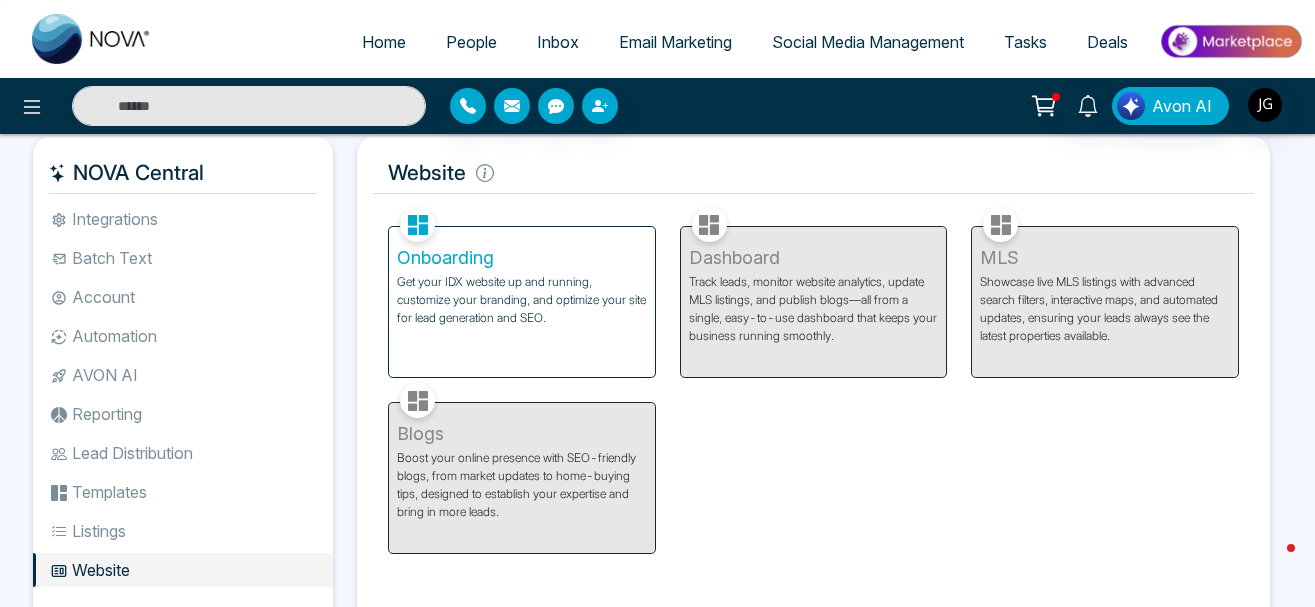 click on "Onboarding" at bounding box center (522, 258) 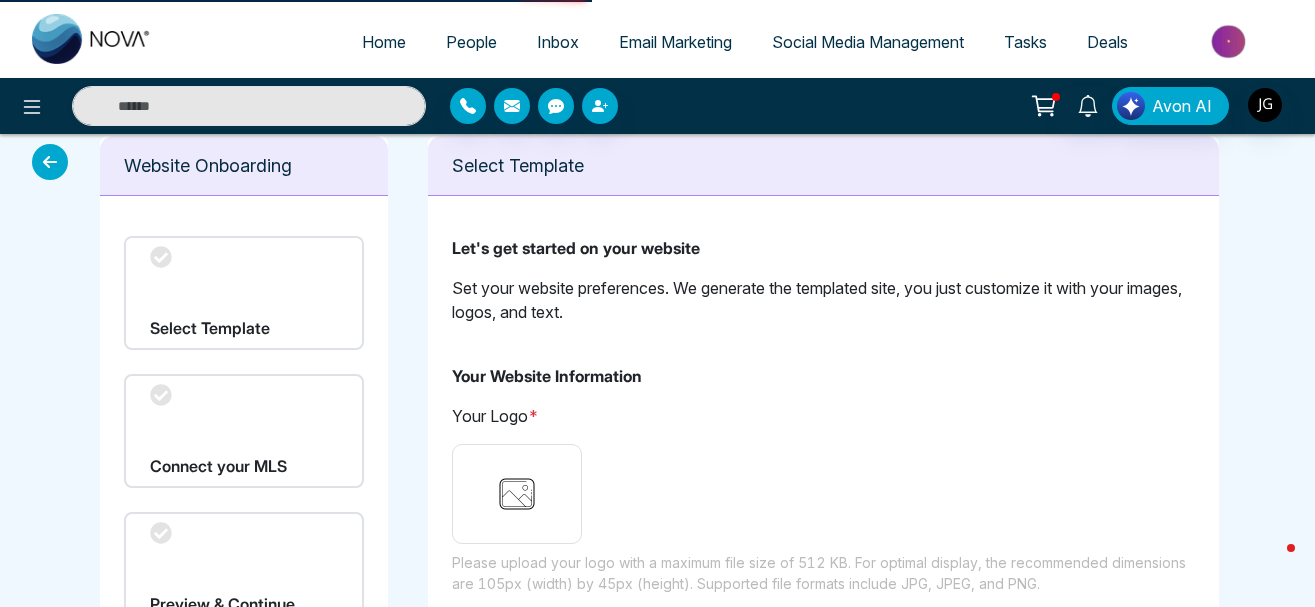 scroll, scrollTop: 0, scrollLeft: 0, axis: both 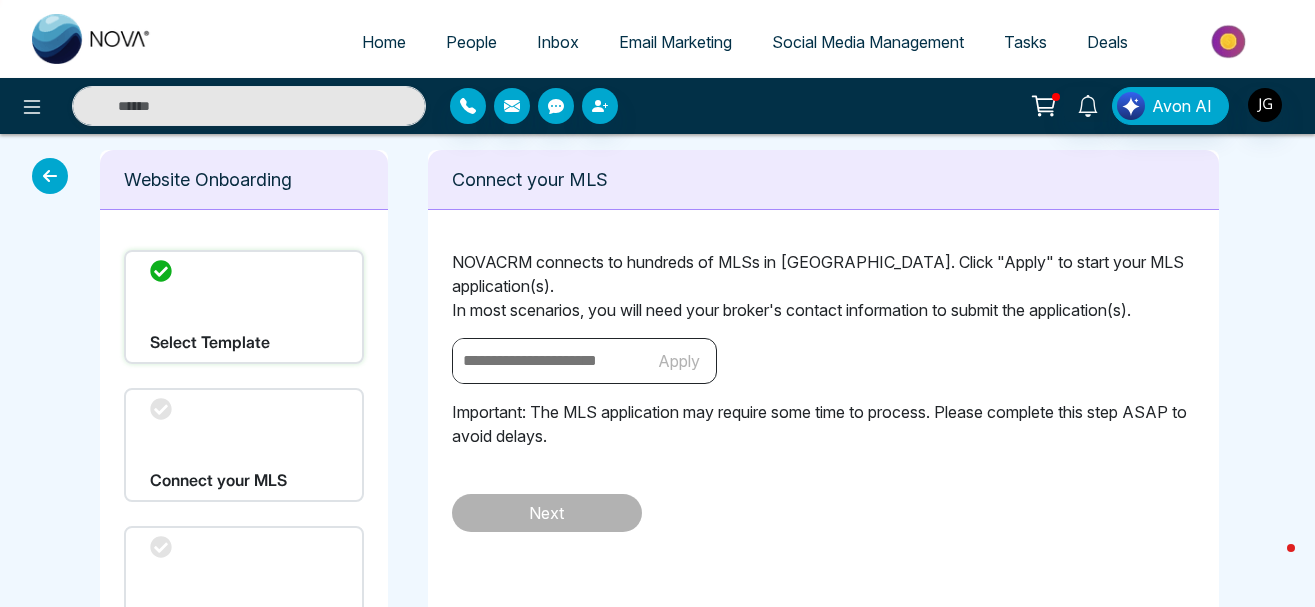 click on "Select Template" at bounding box center (244, 307) 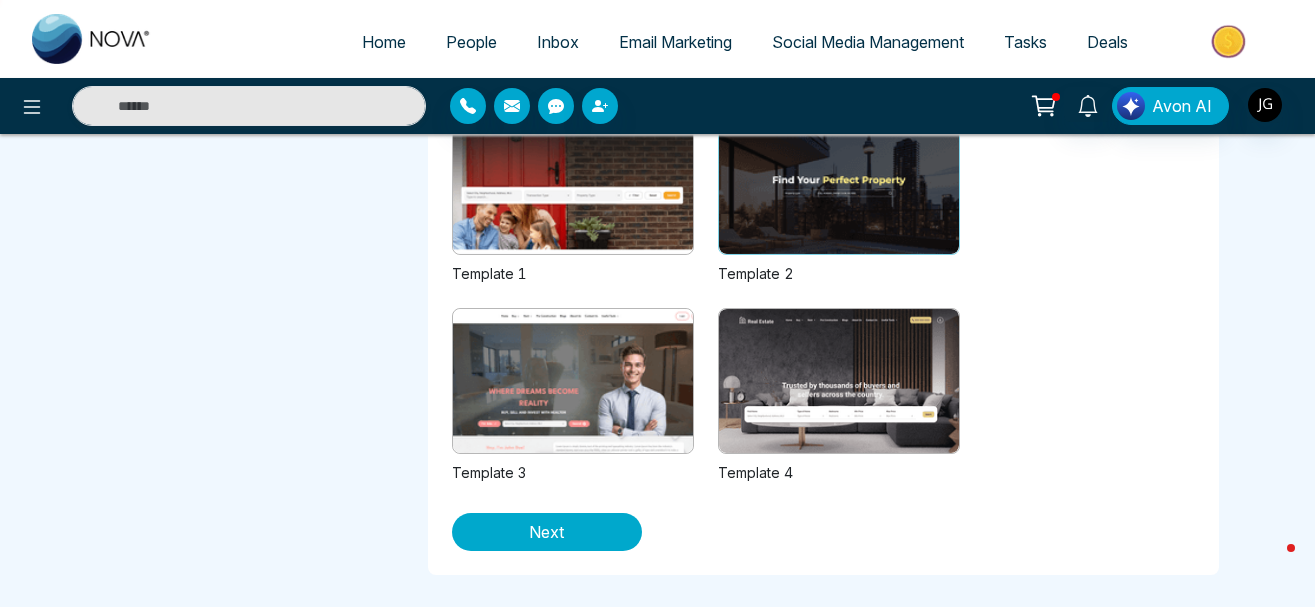 scroll, scrollTop: 398, scrollLeft: 0, axis: vertical 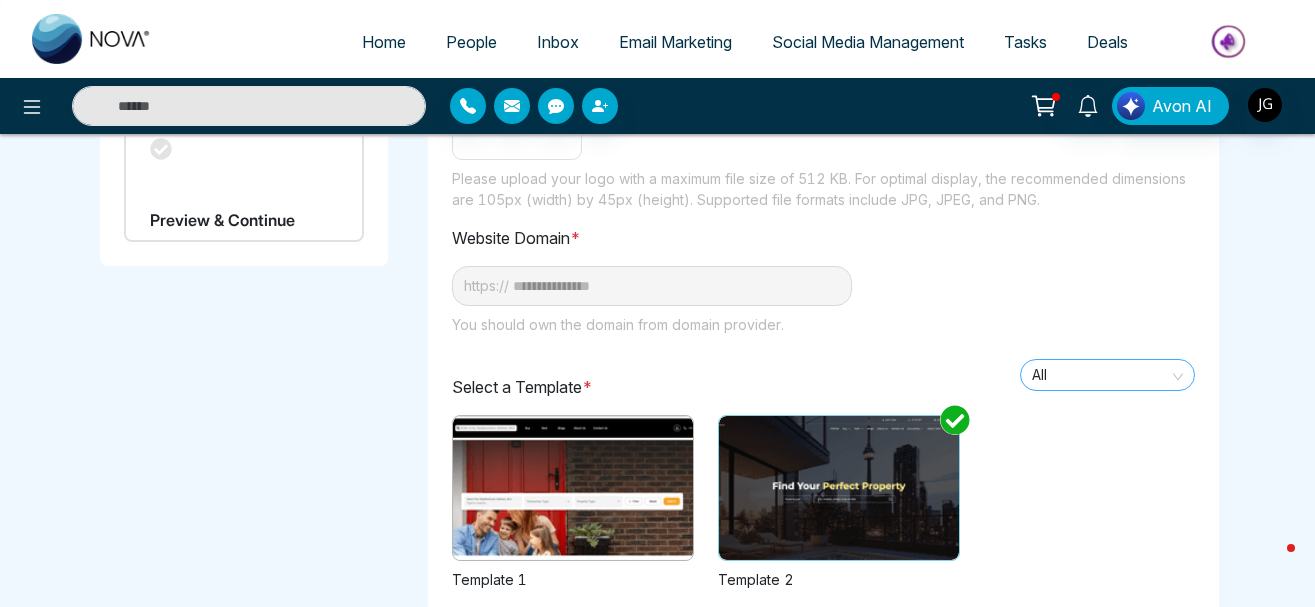 click on "All" at bounding box center [1107, 375] 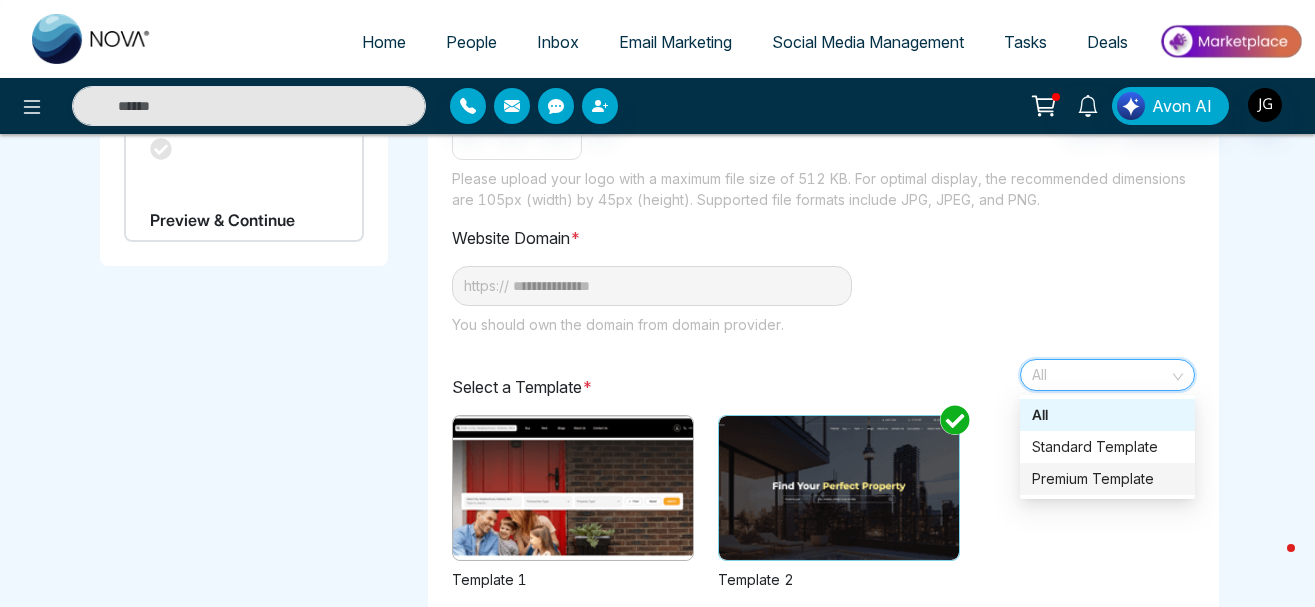 click on "Premium Template" at bounding box center (1107, 479) 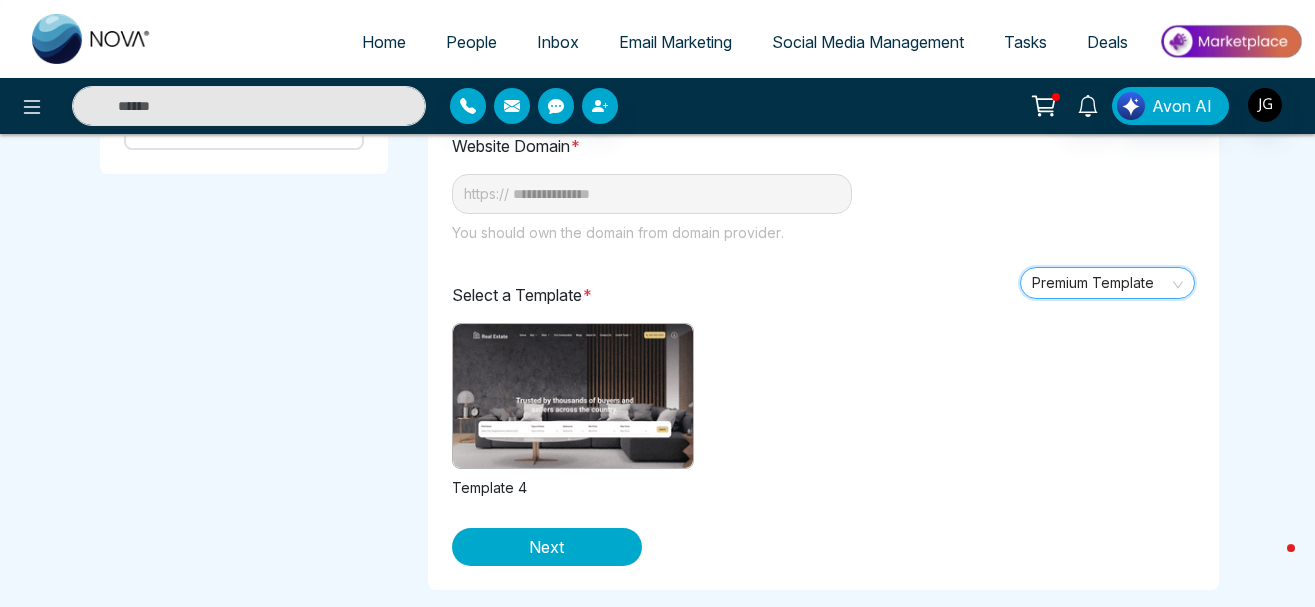 scroll, scrollTop: 500, scrollLeft: 0, axis: vertical 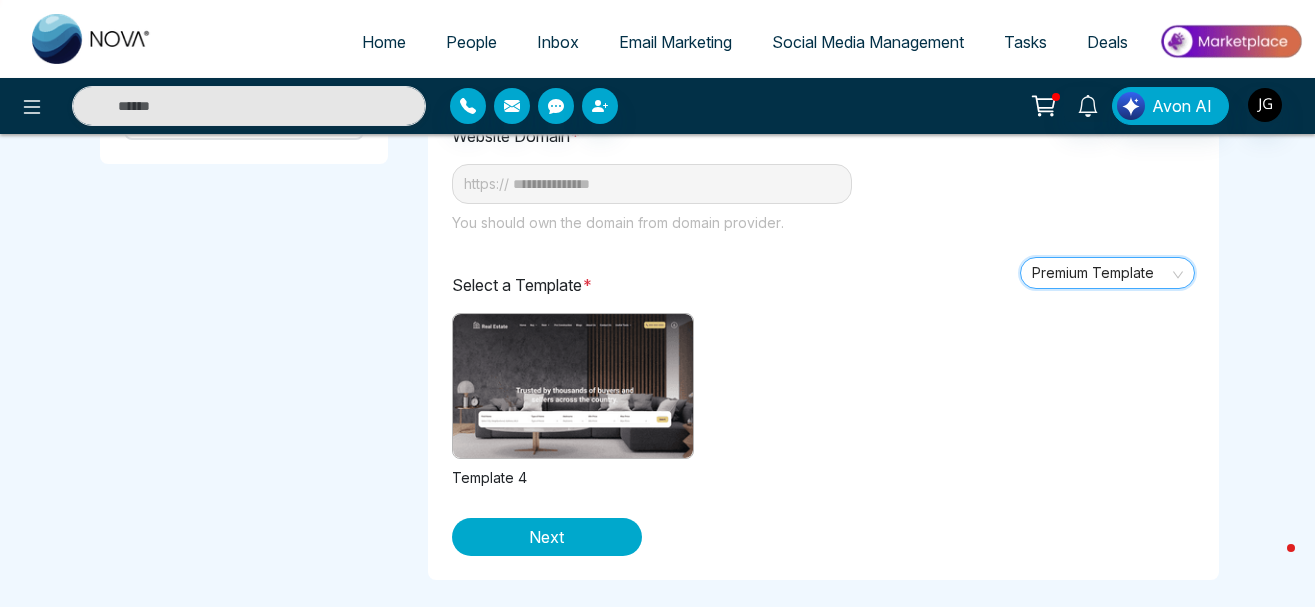 click on "Premium Template Premium Template" at bounding box center [1107, 285] 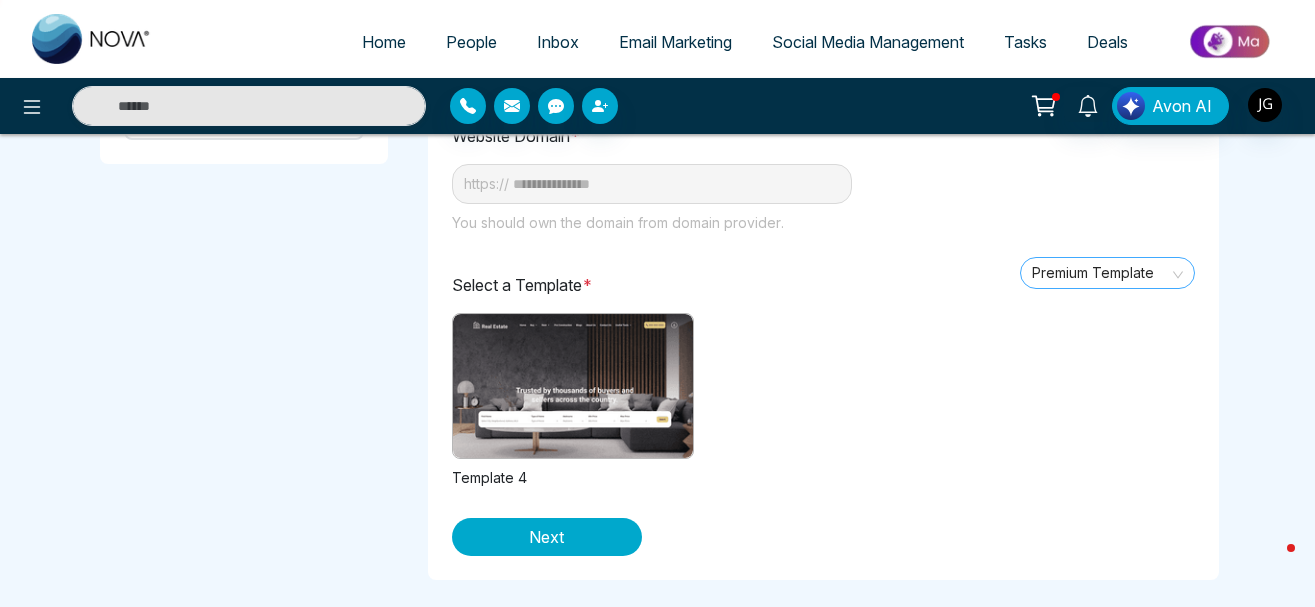 click on "Premium Template" at bounding box center (1107, 285) 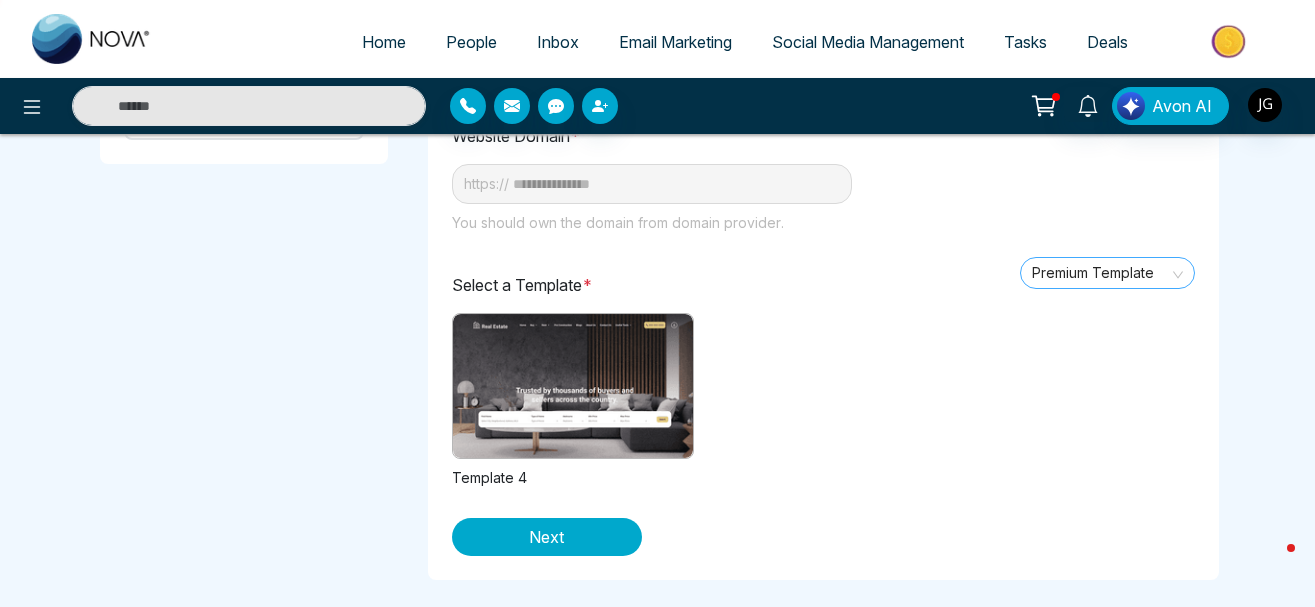 click on "Premium Template" at bounding box center (1107, 273) 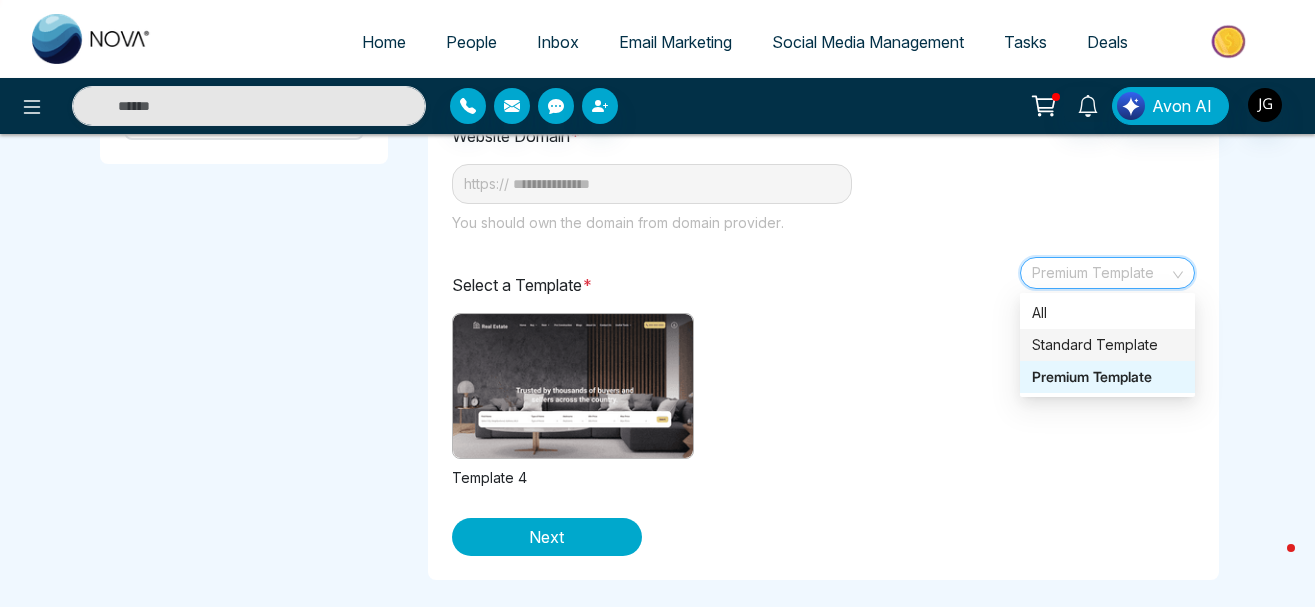 click on "Standard Template" at bounding box center [1107, 345] 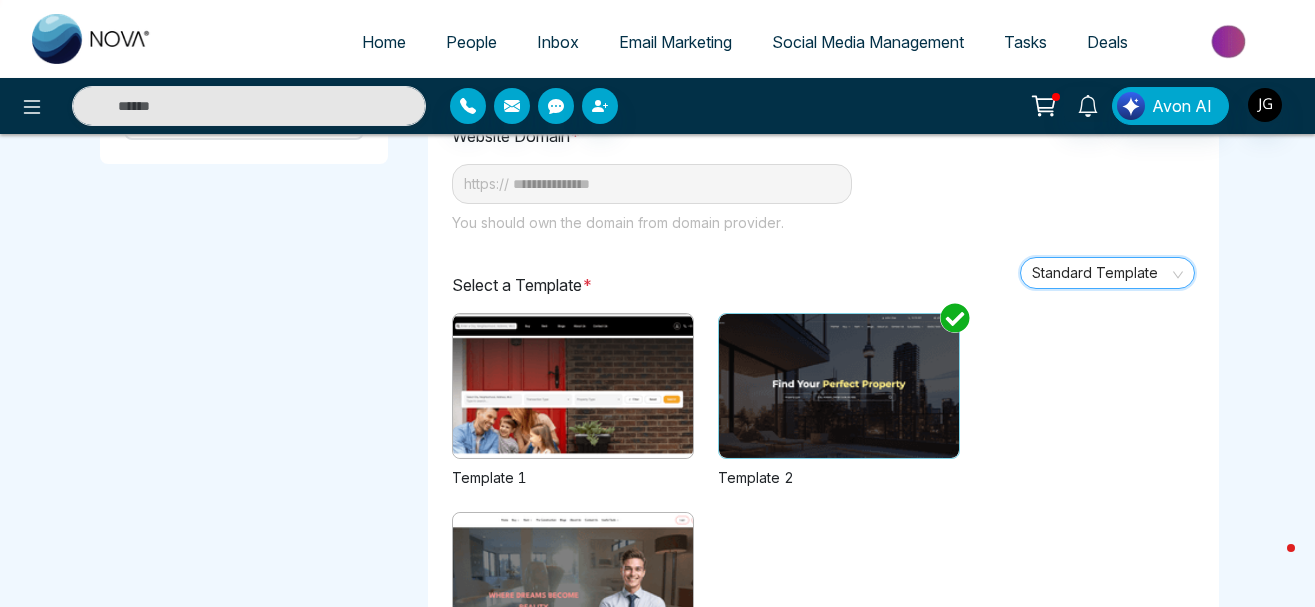 scroll, scrollTop: 704, scrollLeft: 0, axis: vertical 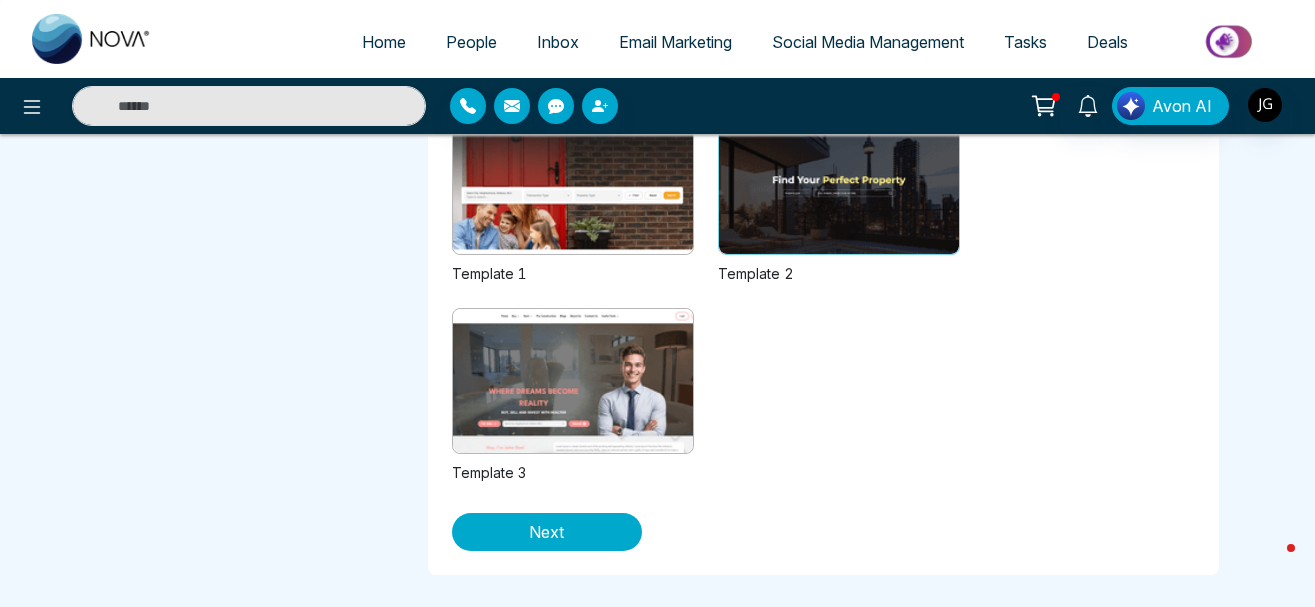 click at bounding box center (573, 381) 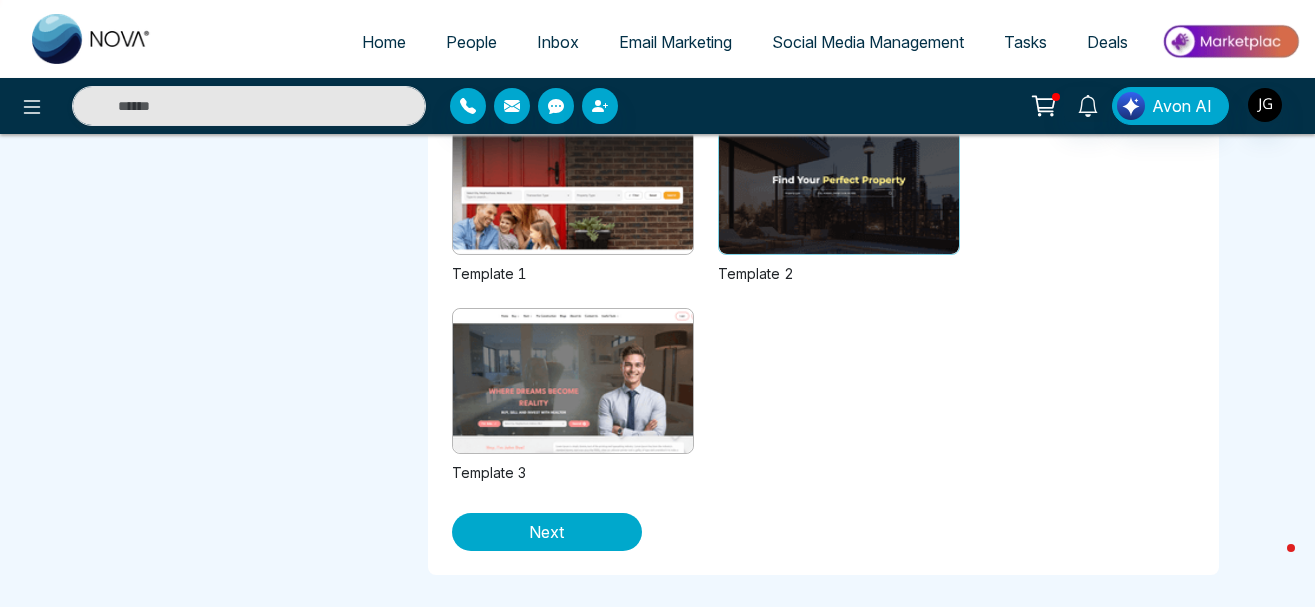 click on "Template 1 Template 2 Template 3" at bounding box center (823, 296) 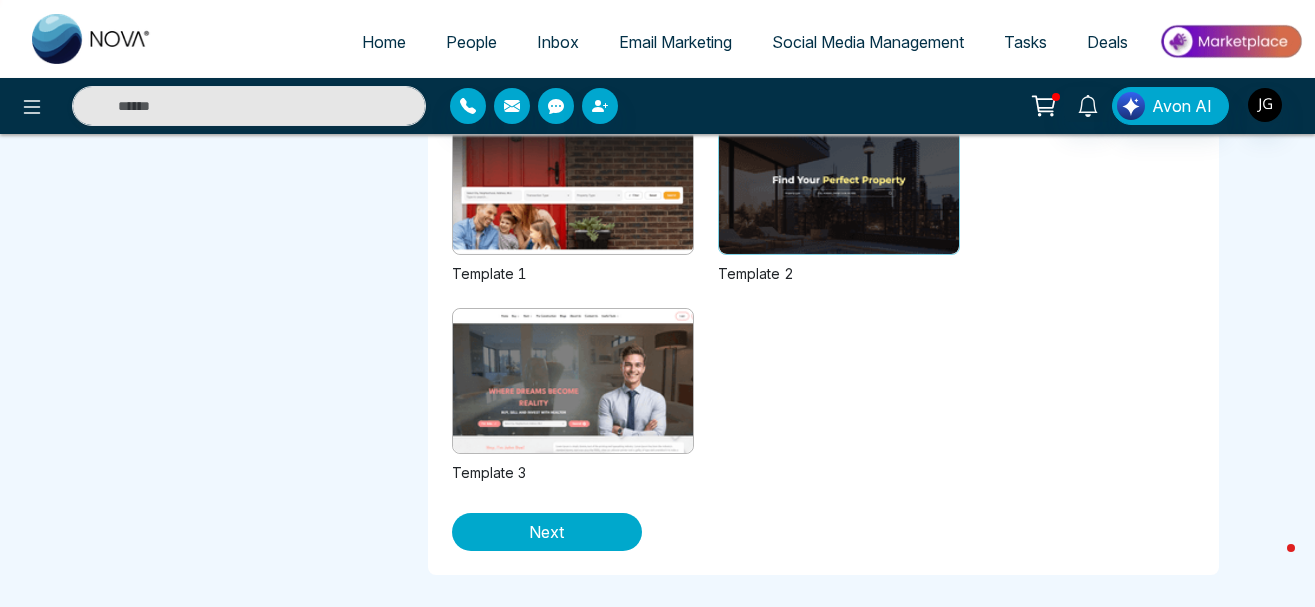 scroll, scrollTop: 398, scrollLeft: 0, axis: vertical 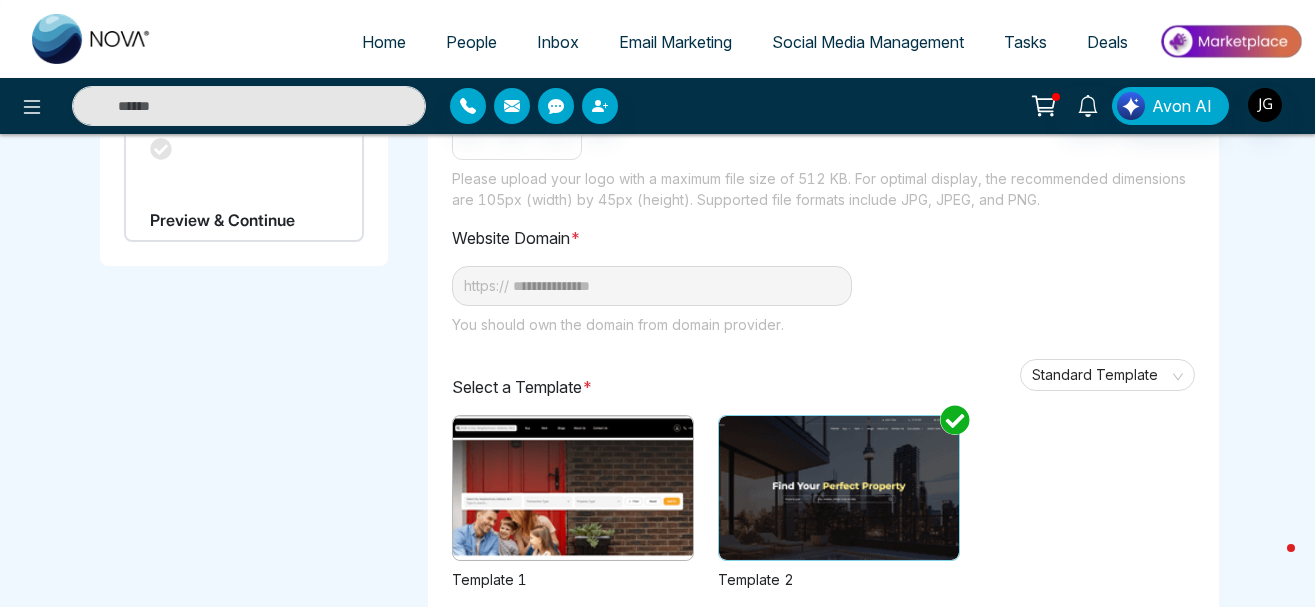 click on "**********" at bounding box center [823, 320] 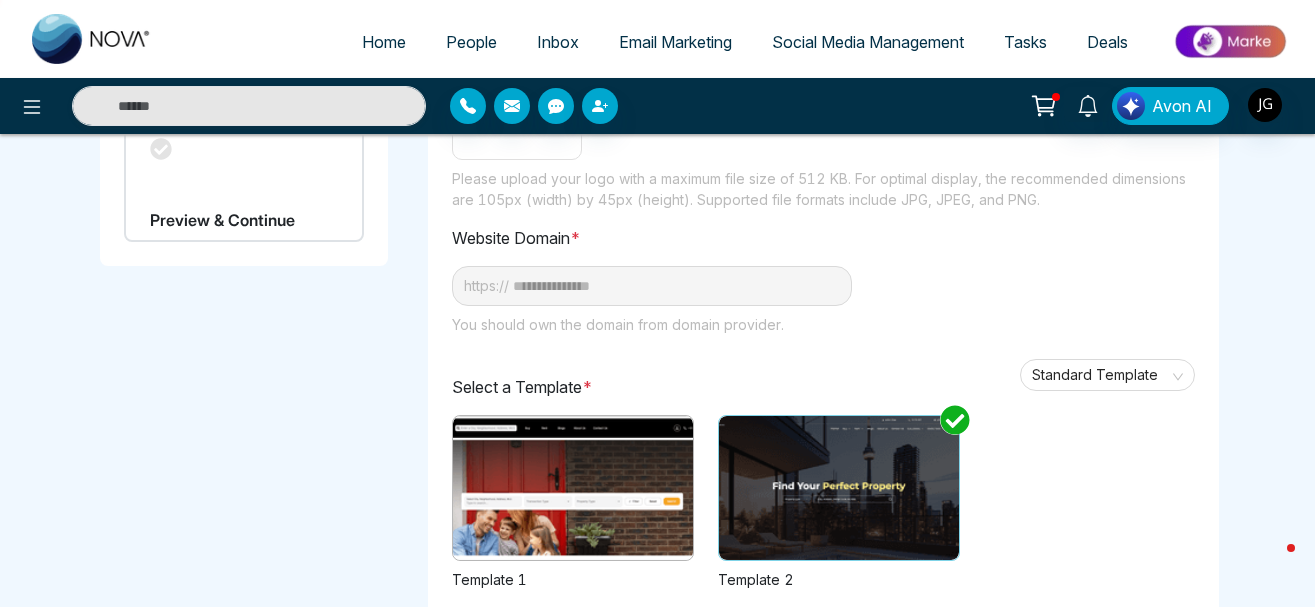 click on "**********" at bounding box center [823, 320] 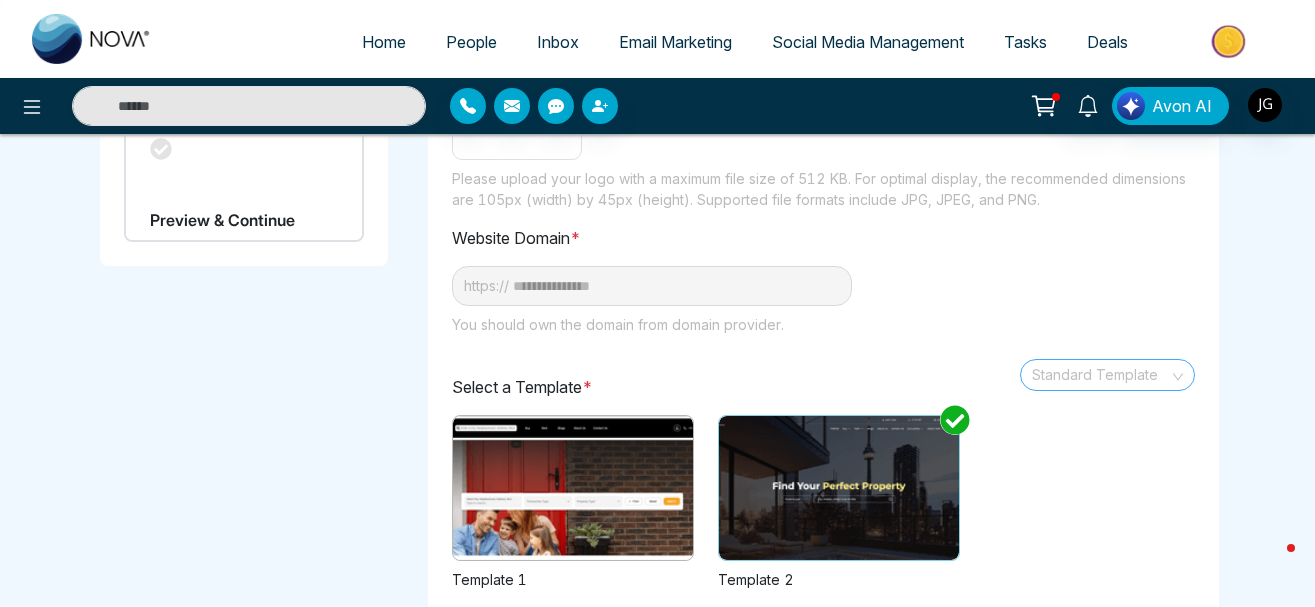 click on "Standard Template" at bounding box center [1107, 375] 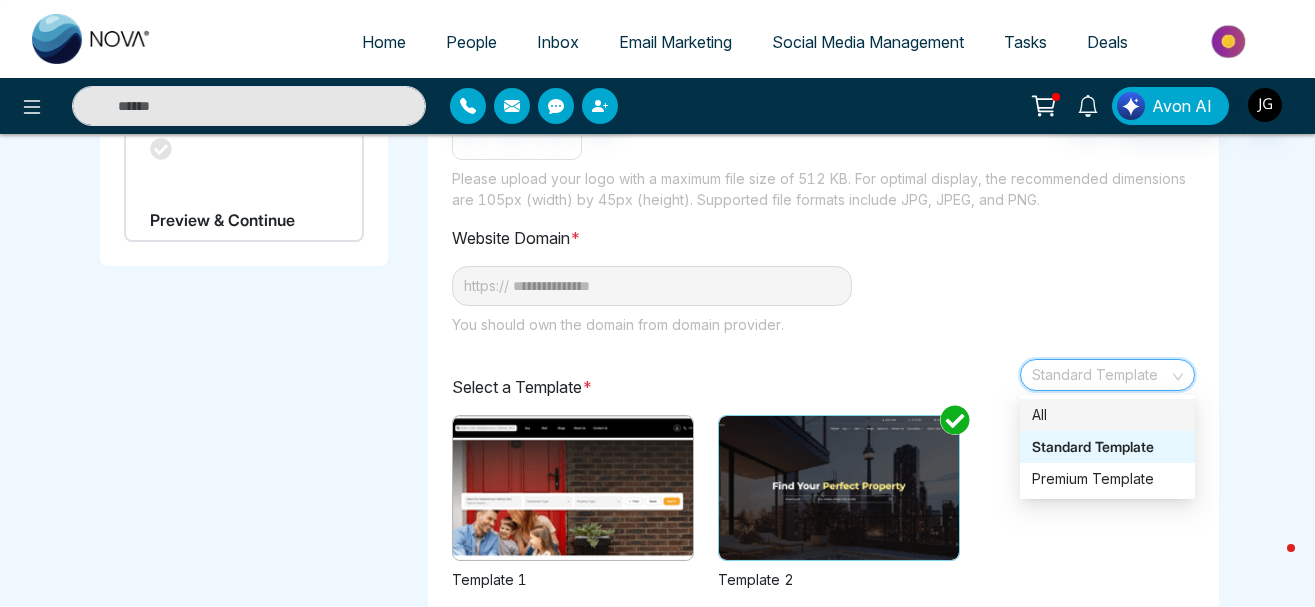 click on "All" at bounding box center (1107, 415) 